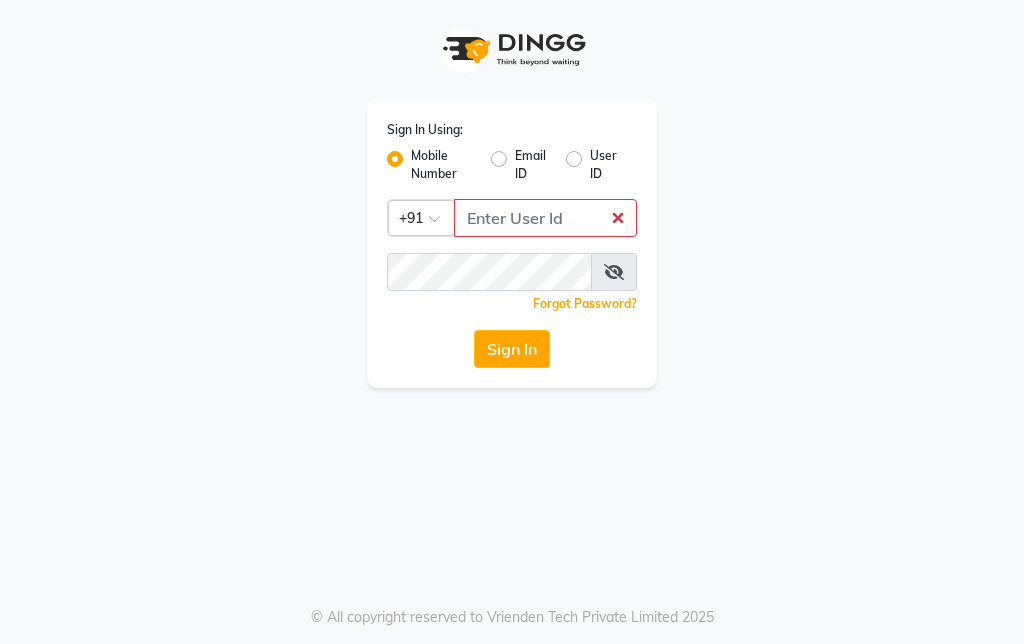 scroll, scrollTop: 0, scrollLeft: 0, axis: both 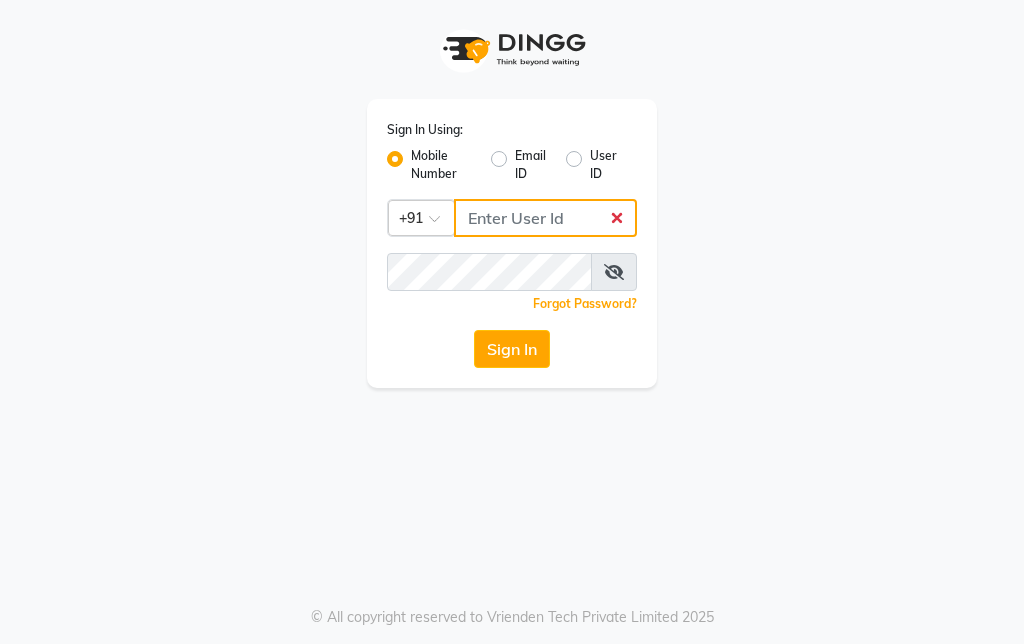 type on "9012993351" 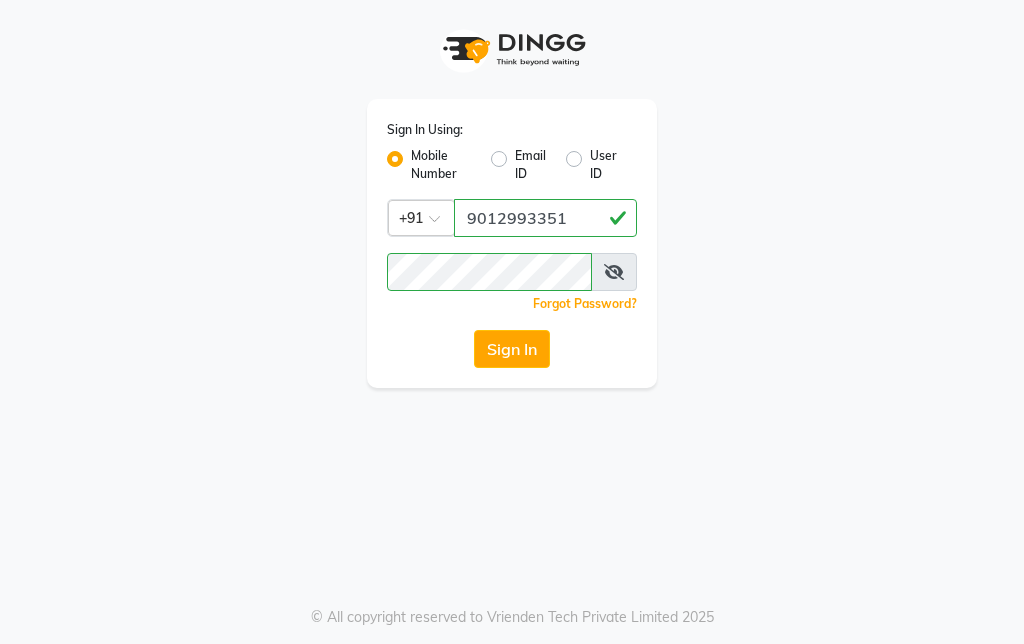 click on "Sign In" 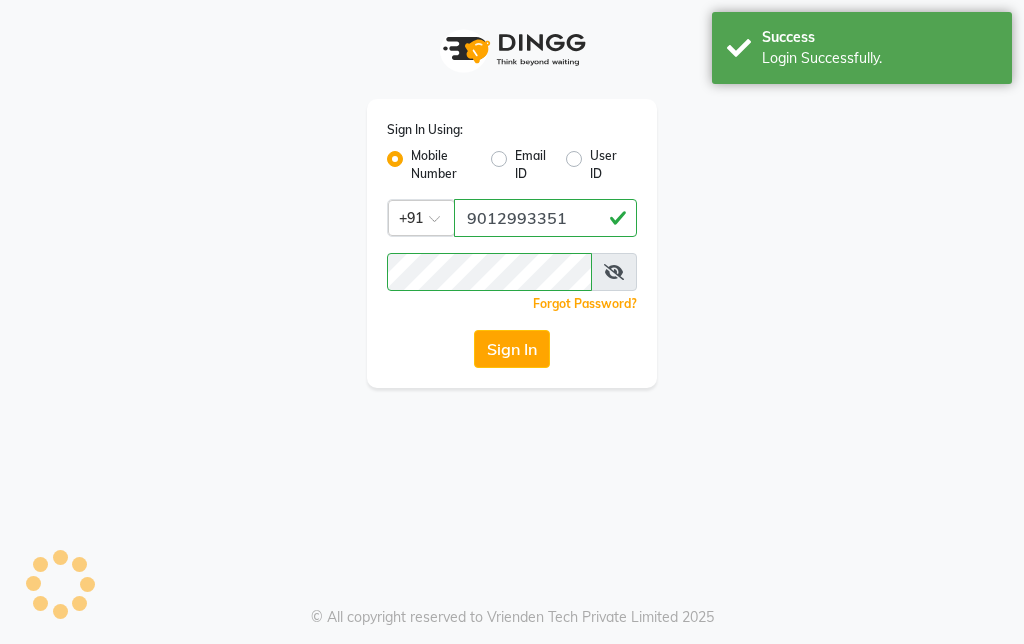 select on "service" 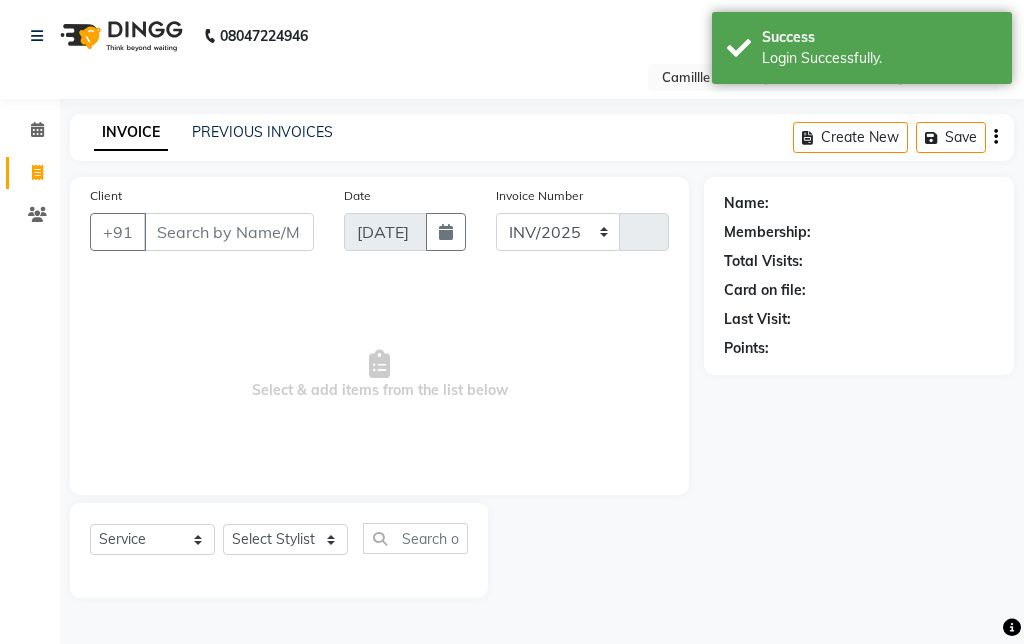 select on "en" 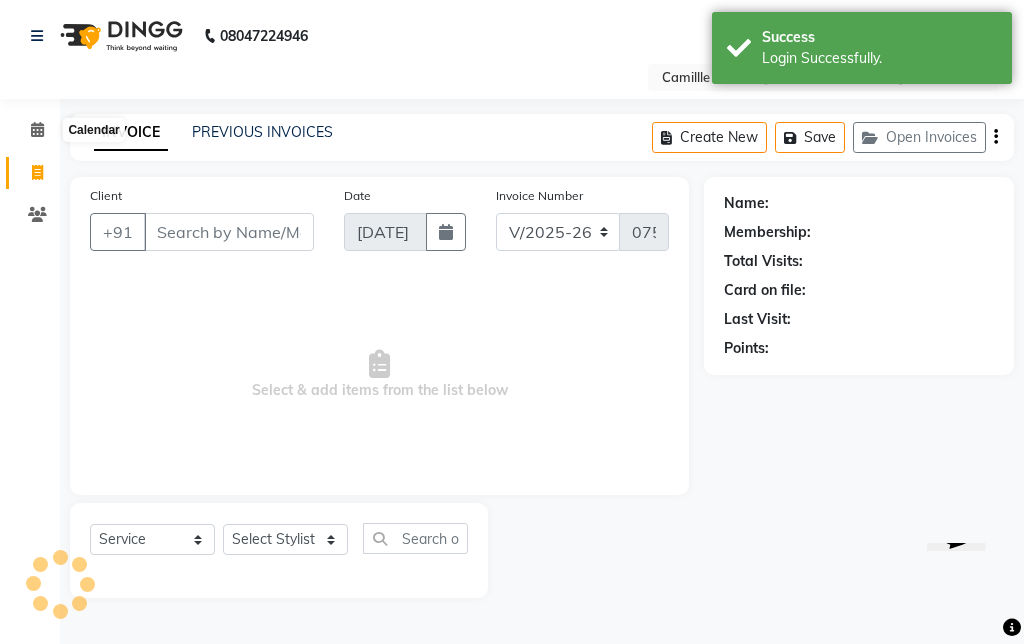 scroll, scrollTop: 0, scrollLeft: 0, axis: both 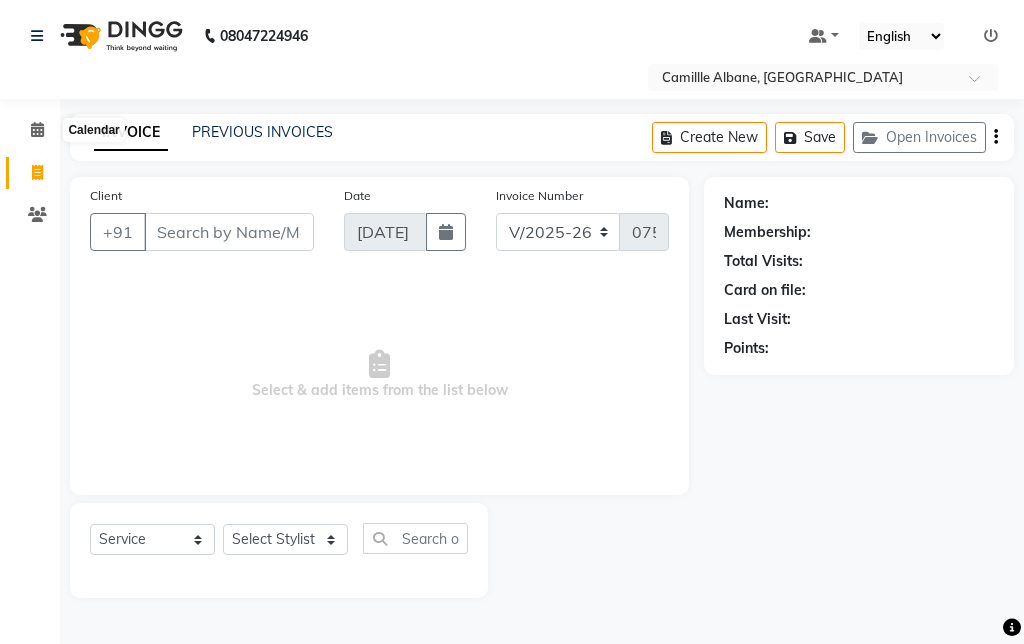 click 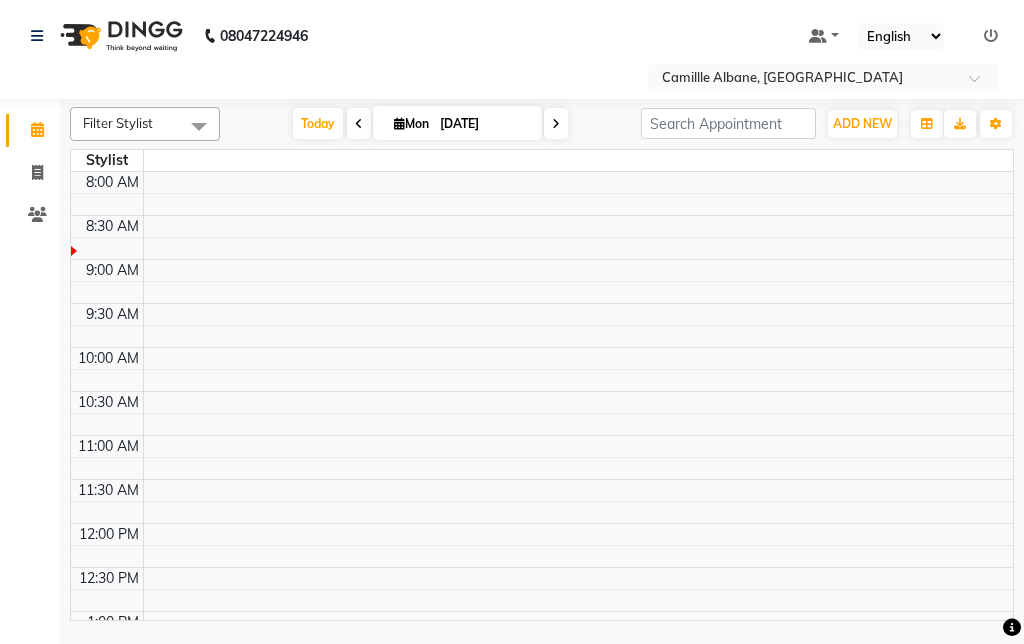 click 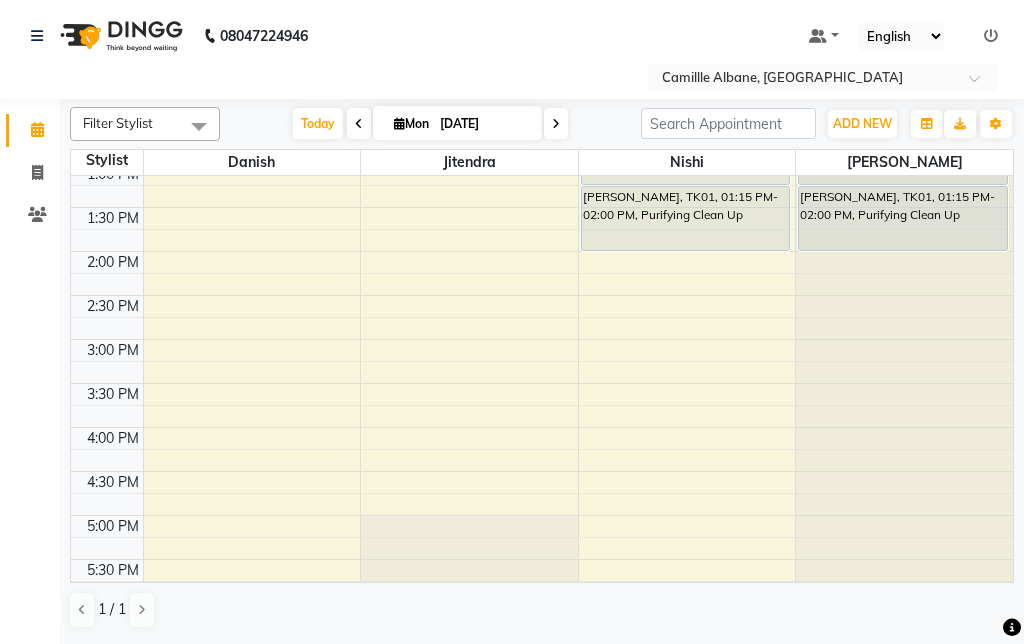 scroll, scrollTop: 448, scrollLeft: 0, axis: vertical 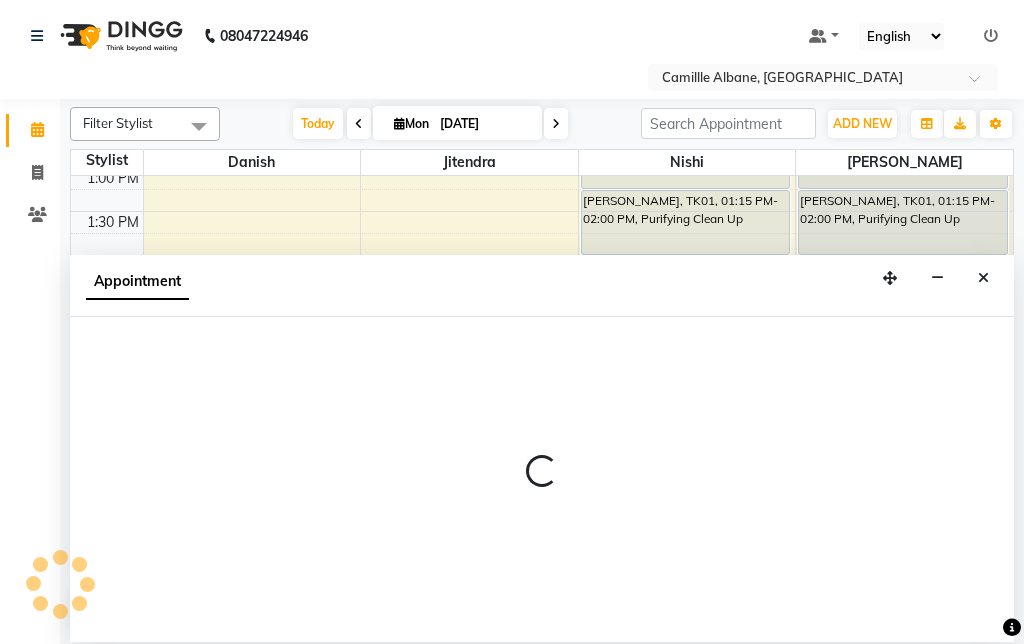 select on "57806" 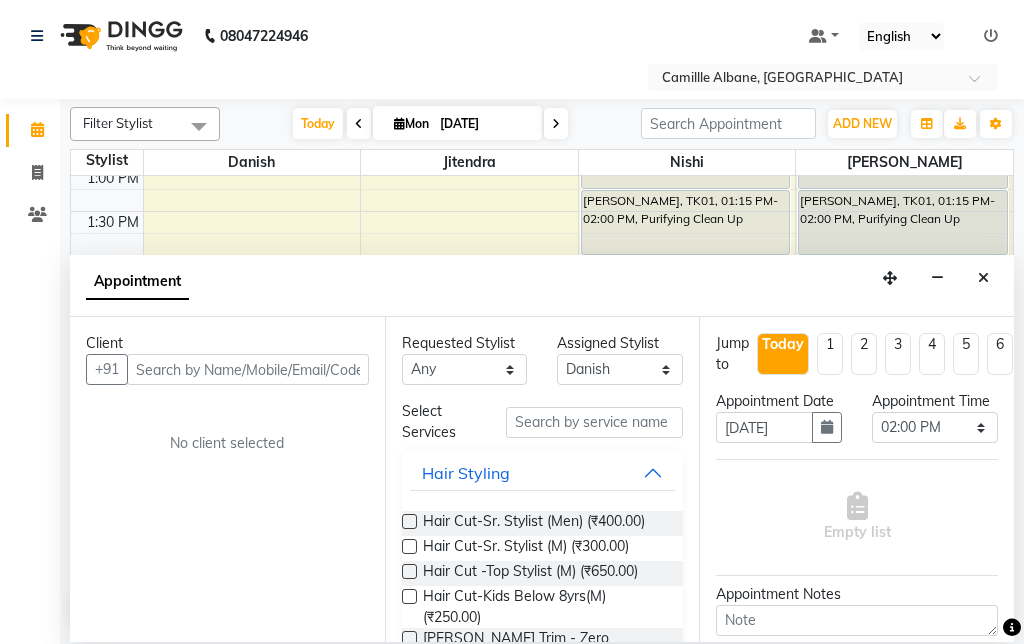 click at bounding box center (248, 369) 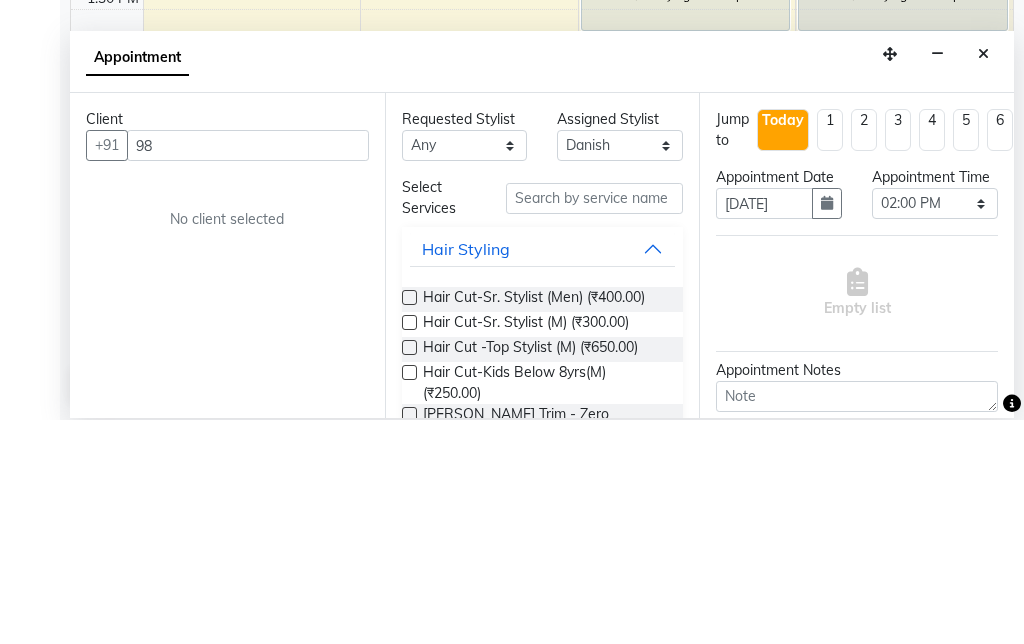 type on "9" 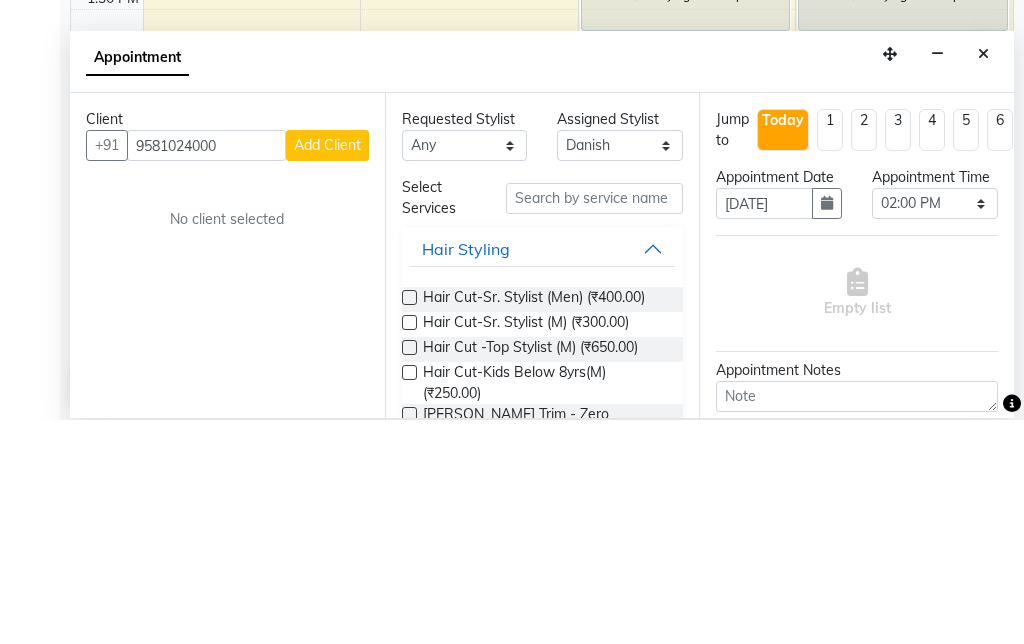 type on "9581024000" 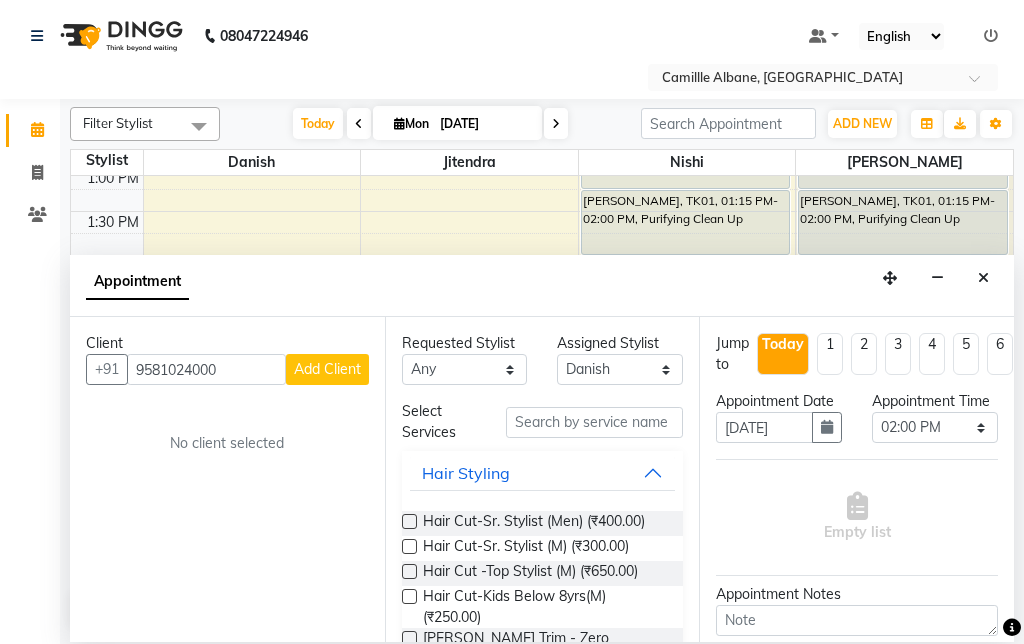 click on "Add Client" at bounding box center (327, 369) 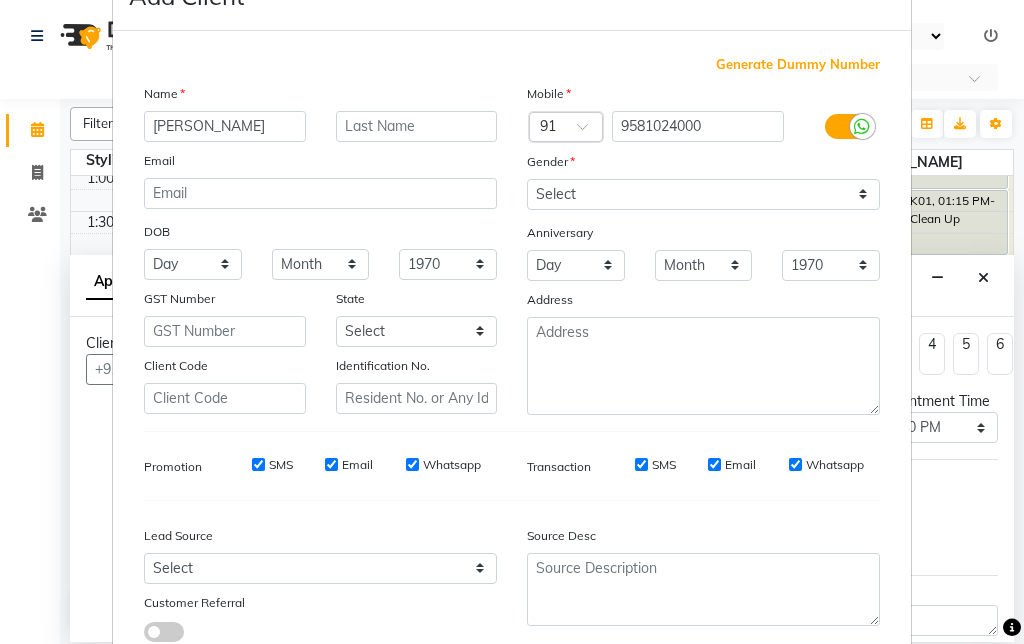scroll, scrollTop: 74, scrollLeft: 0, axis: vertical 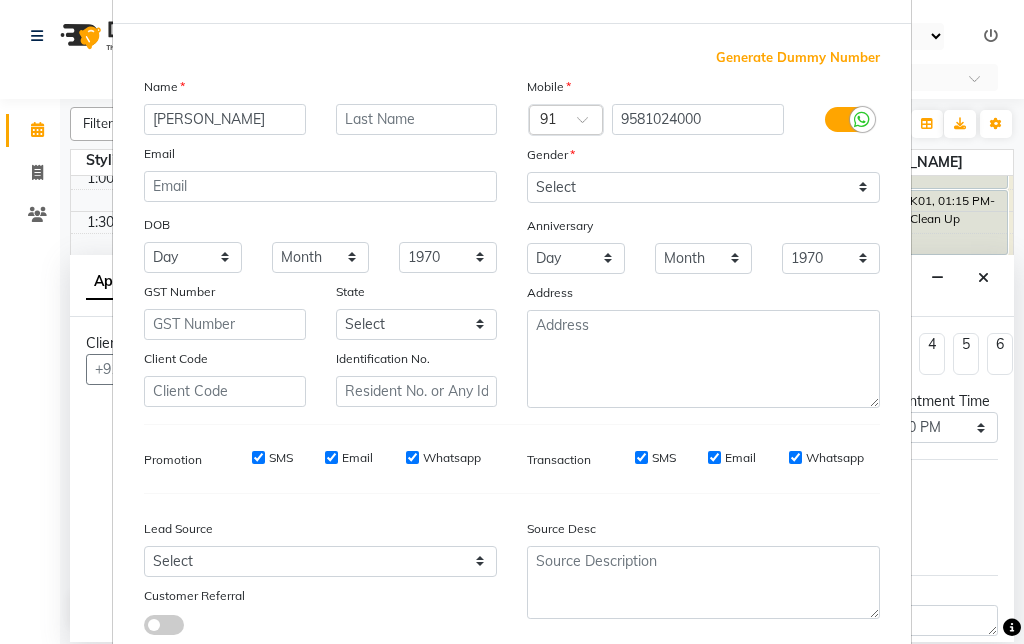 type on "[PERSON_NAME]" 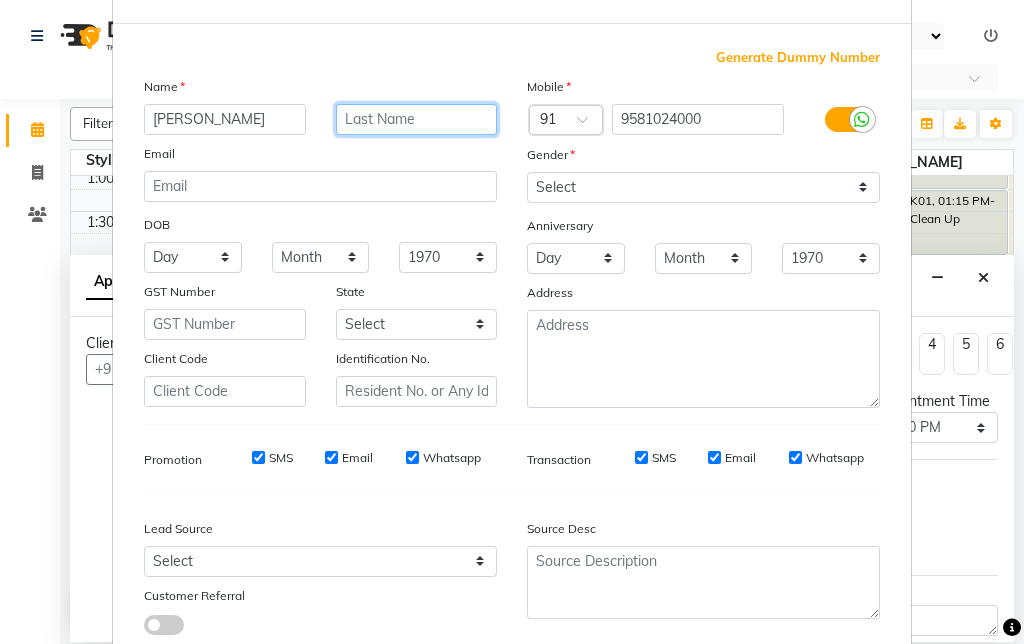 click at bounding box center (417, 119) 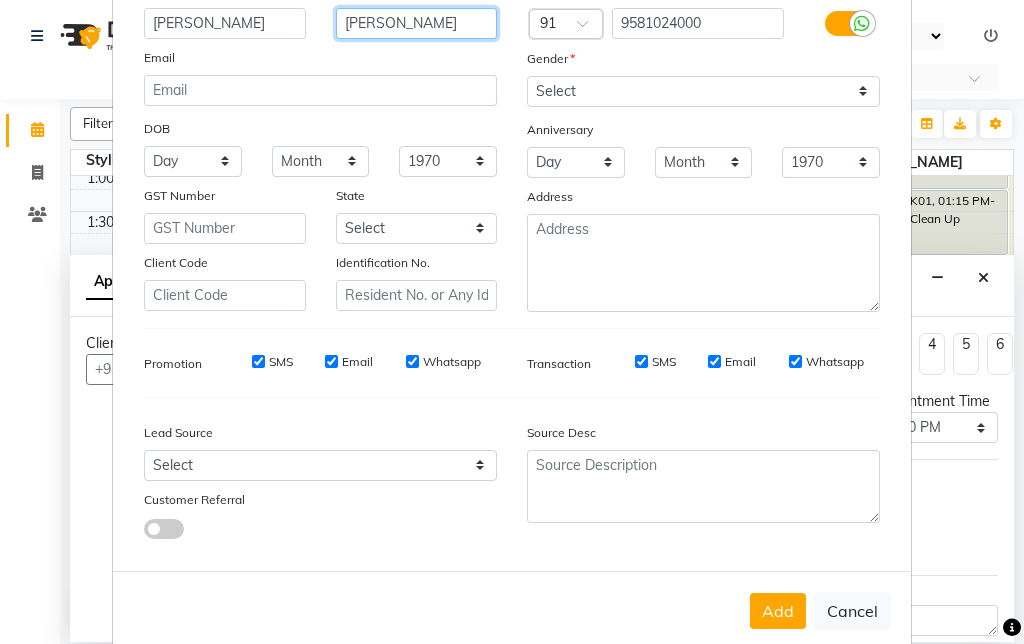 scroll, scrollTop: 180, scrollLeft: 0, axis: vertical 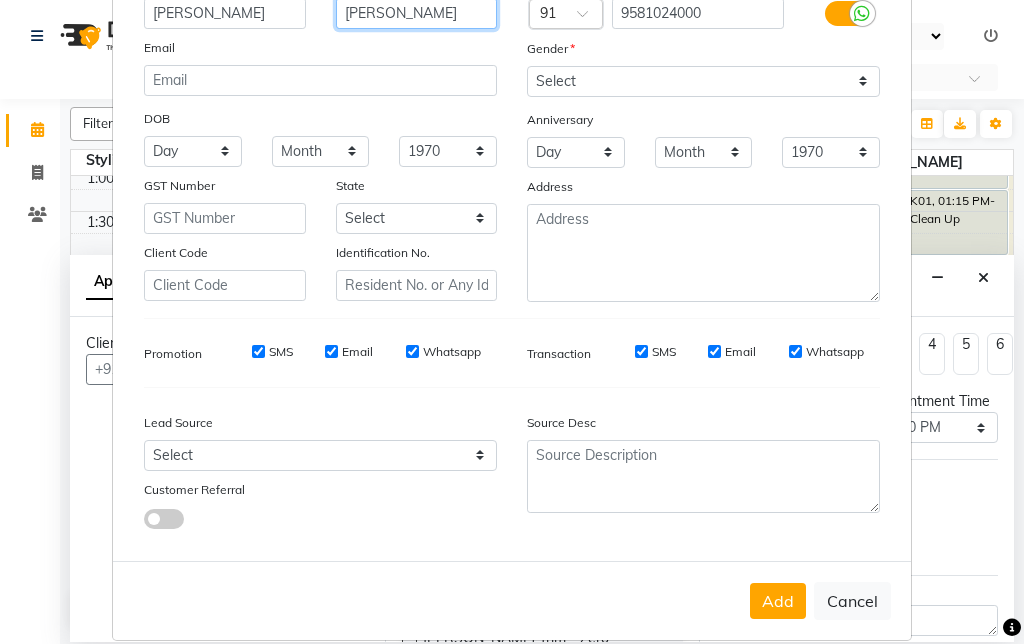 type on "[PERSON_NAME]" 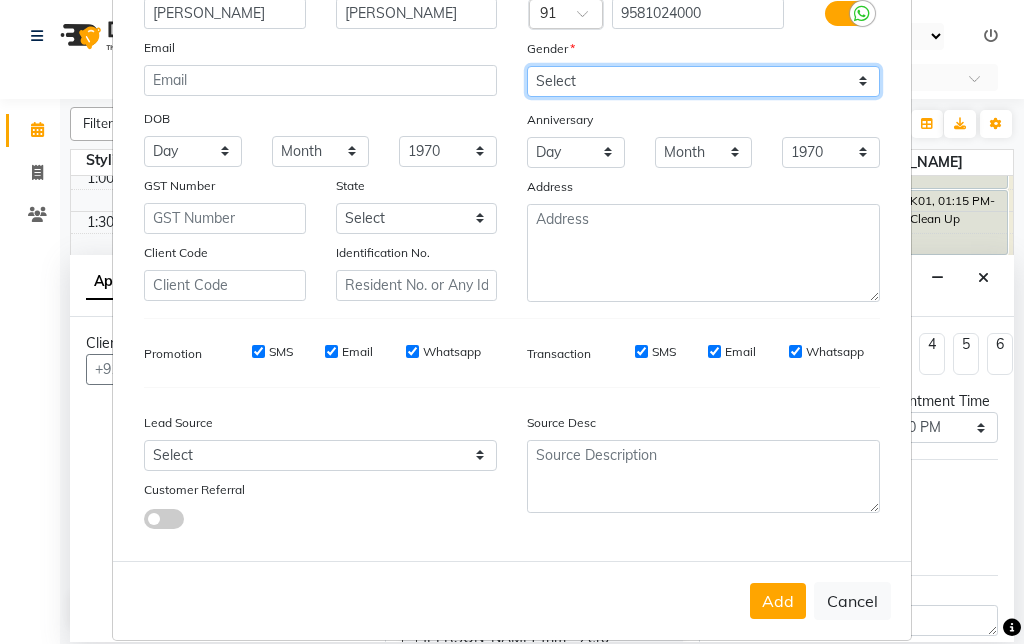 click on "Select [DEMOGRAPHIC_DATA] [DEMOGRAPHIC_DATA] Other Prefer Not To Say" at bounding box center [703, 81] 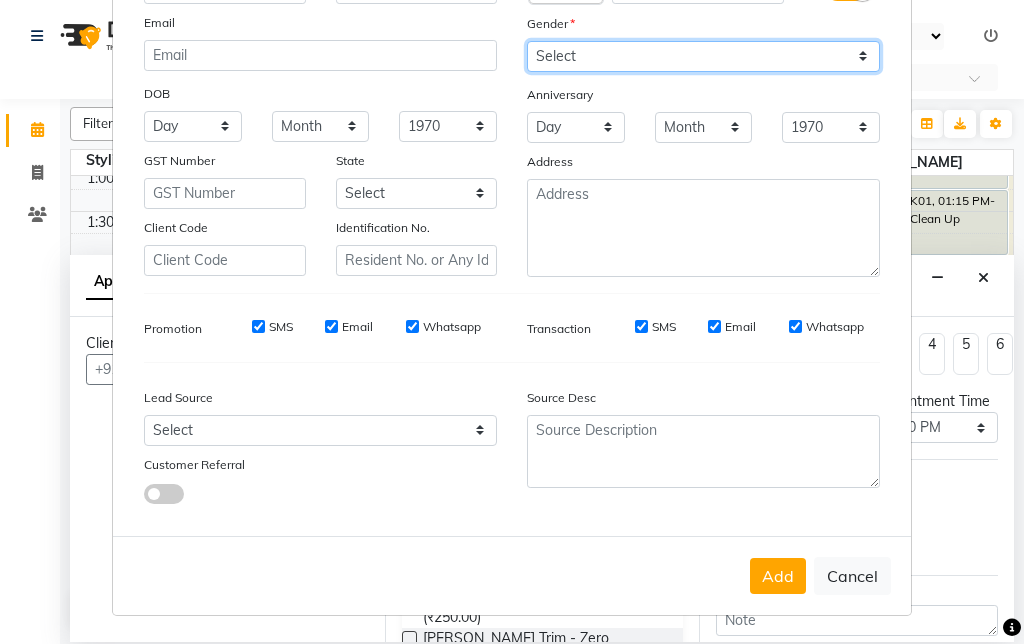 scroll, scrollTop: 204, scrollLeft: 0, axis: vertical 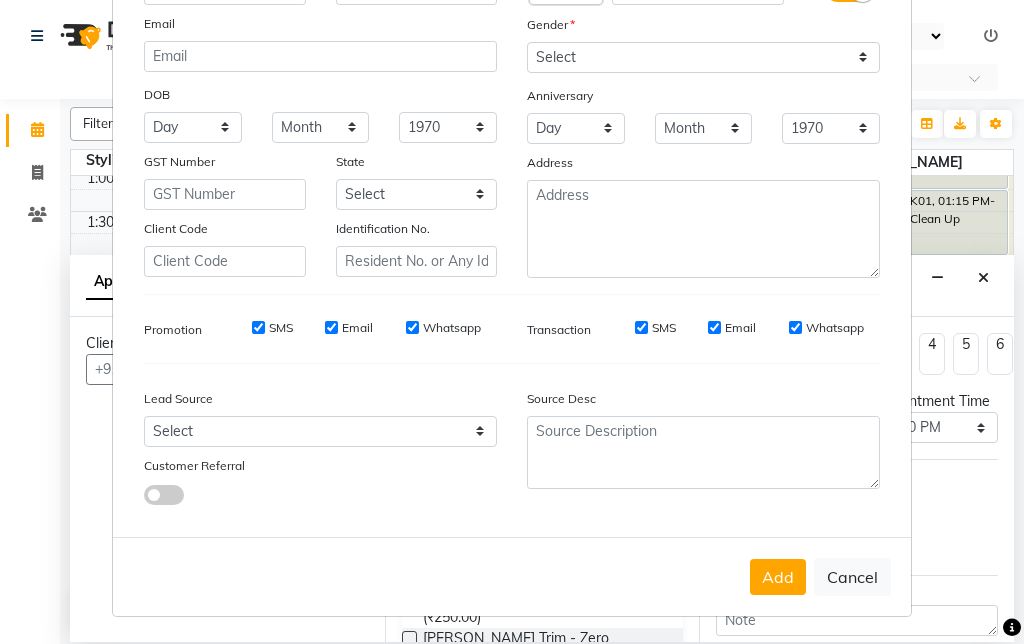 click on "Add" at bounding box center (778, 577) 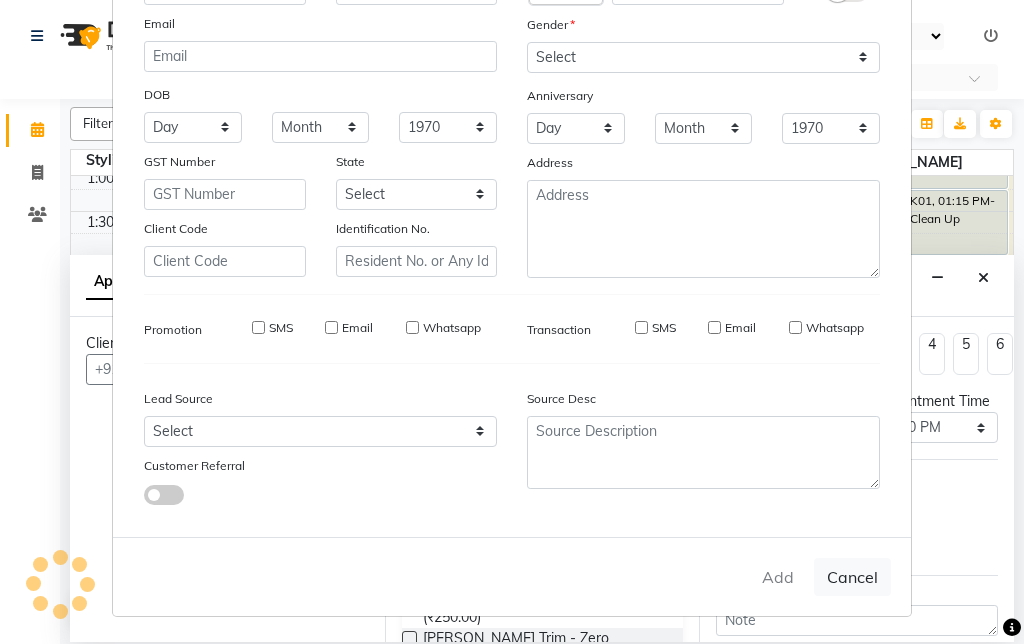 type on "95******00" 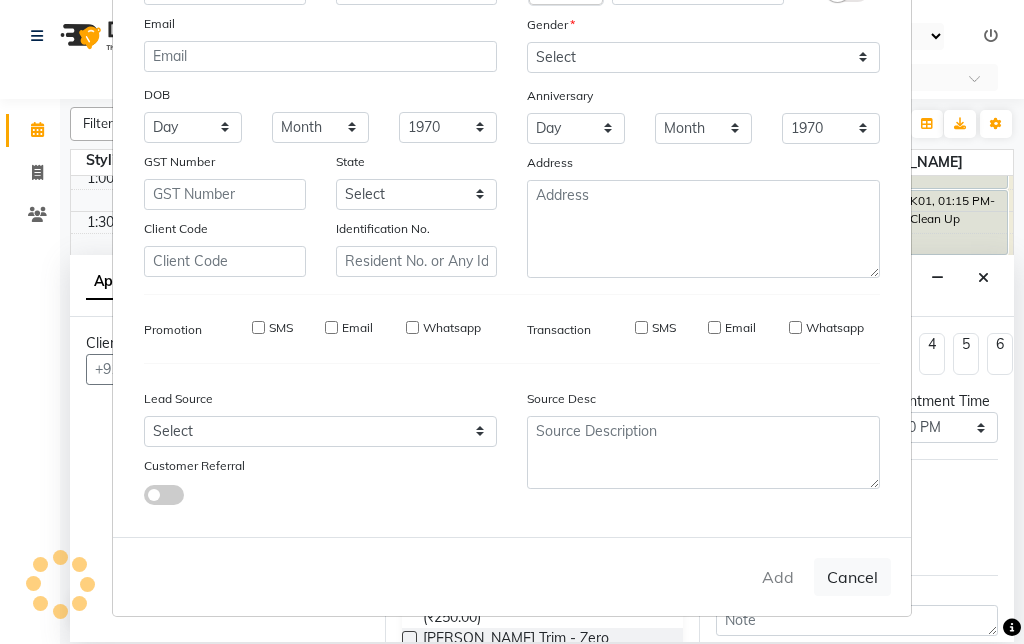 type 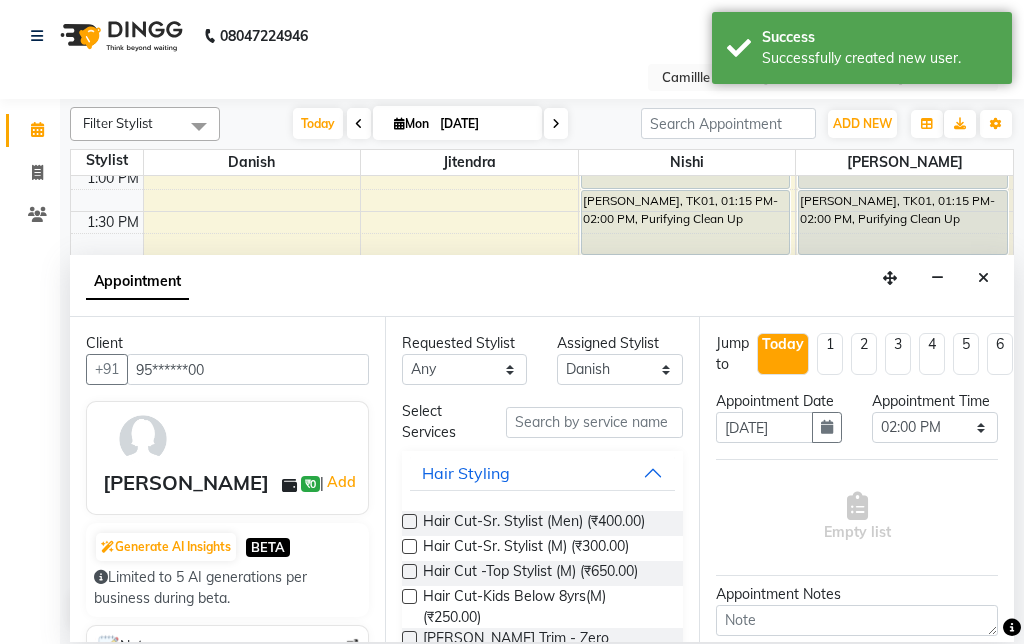 scroll, scrollTop: 5, scrollLeft: 0, axis: vertical 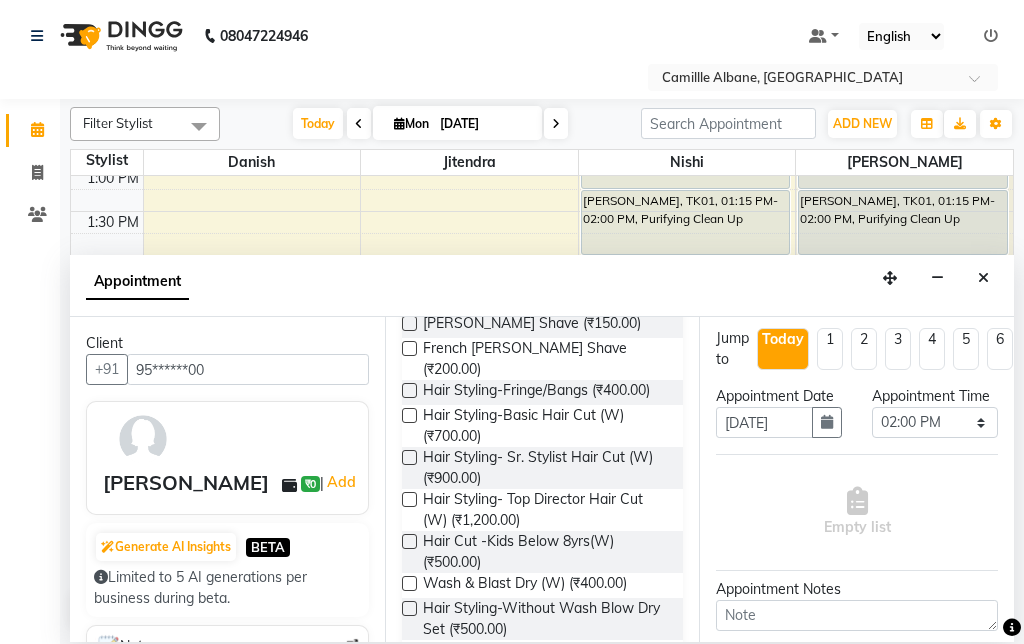 click at bounding box center (409, 608) 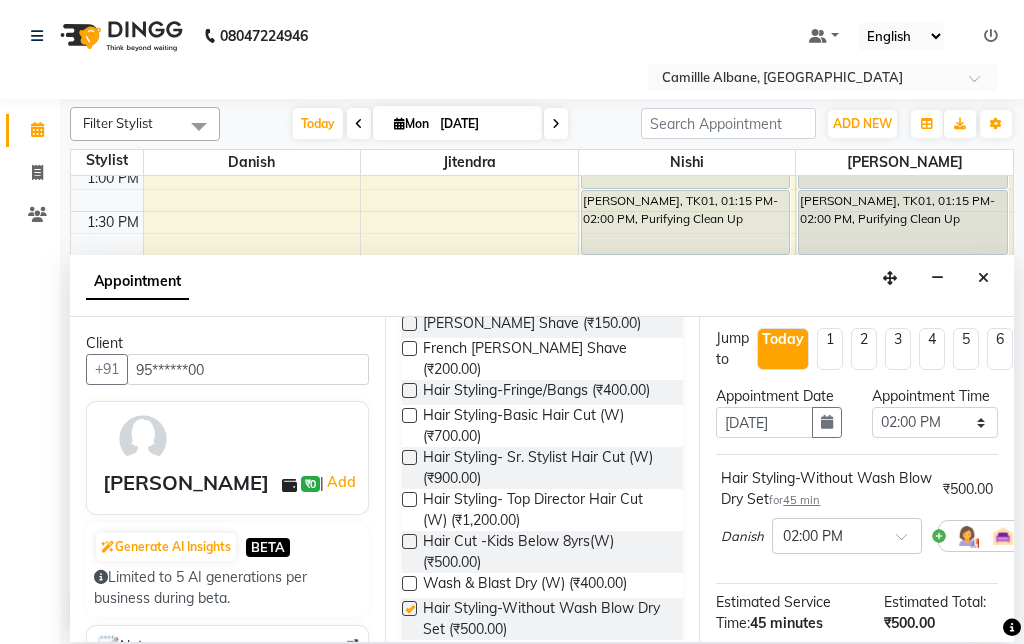 checkbox on "false" 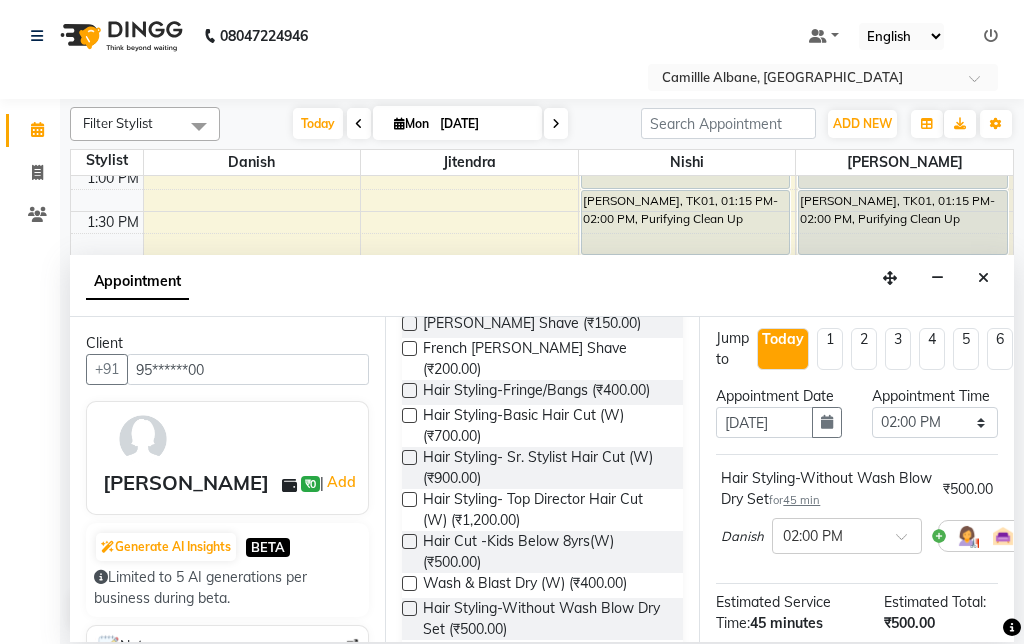 click at bounding box center [409, 650] 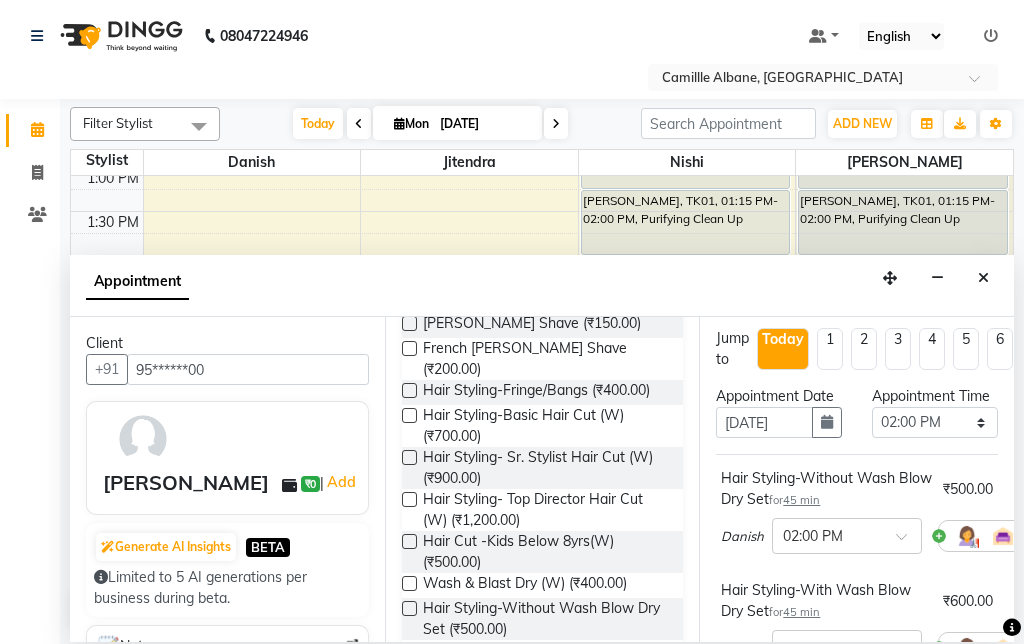 checkbox on "false" 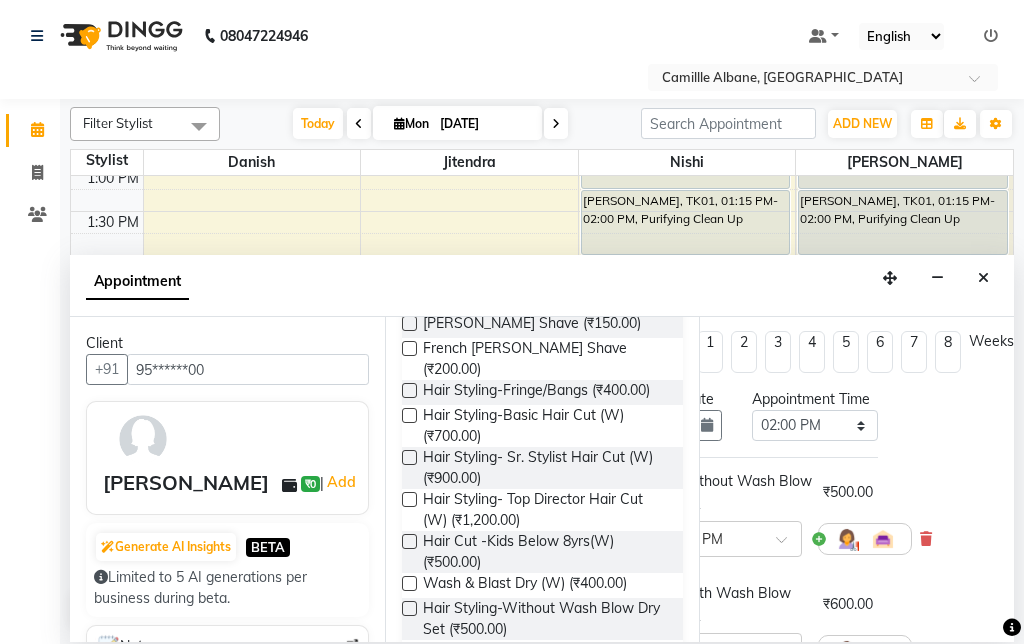 scroll, scrollTop: 2, scrollLeft: 121, axis: both 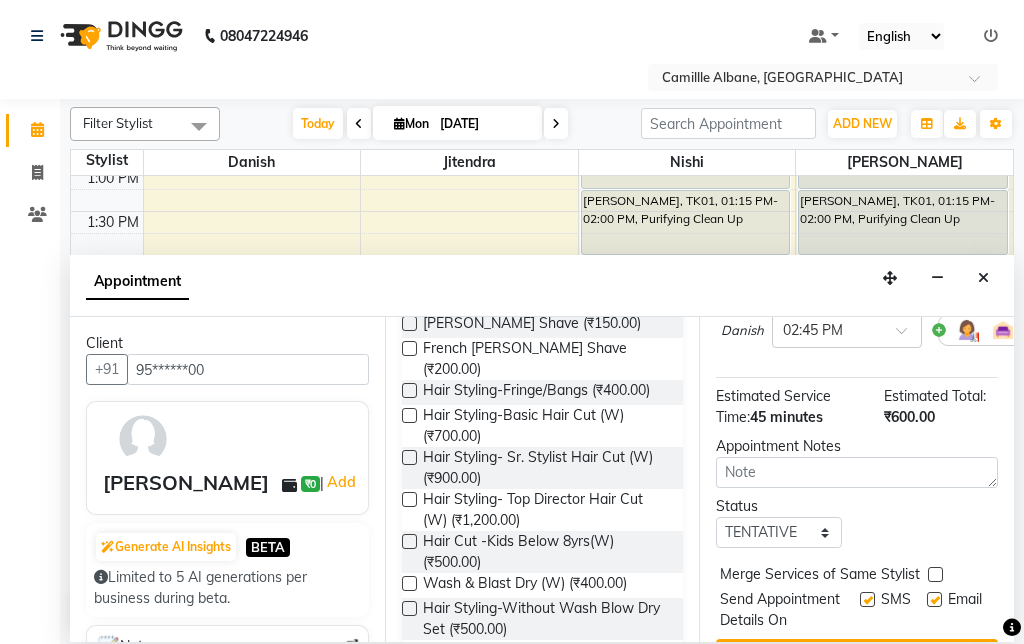 click on "Book" at bounding box center (857, 657) 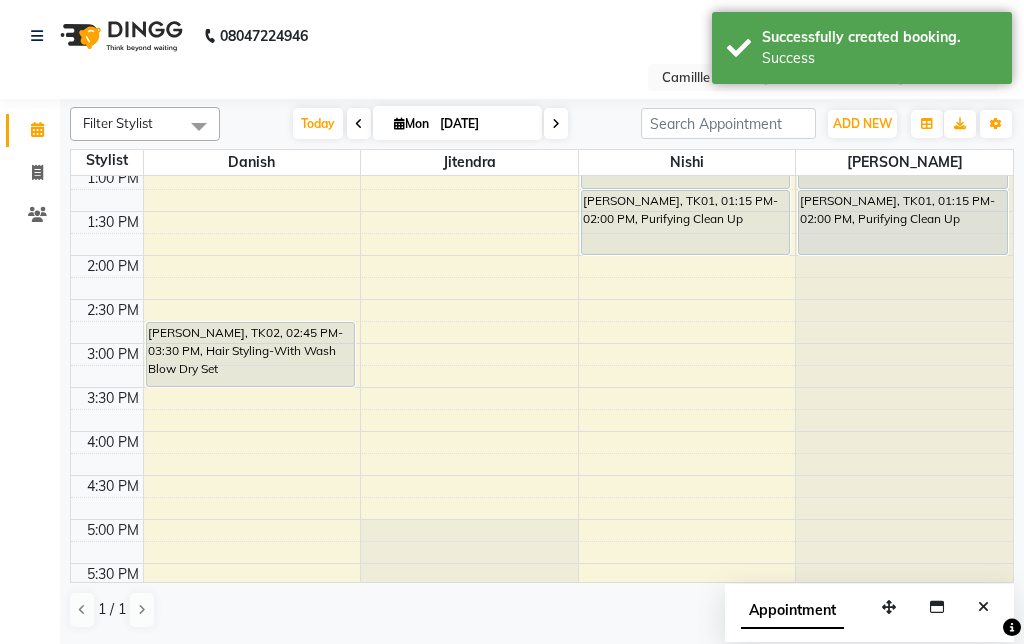 click at bounding box center (107, 376) 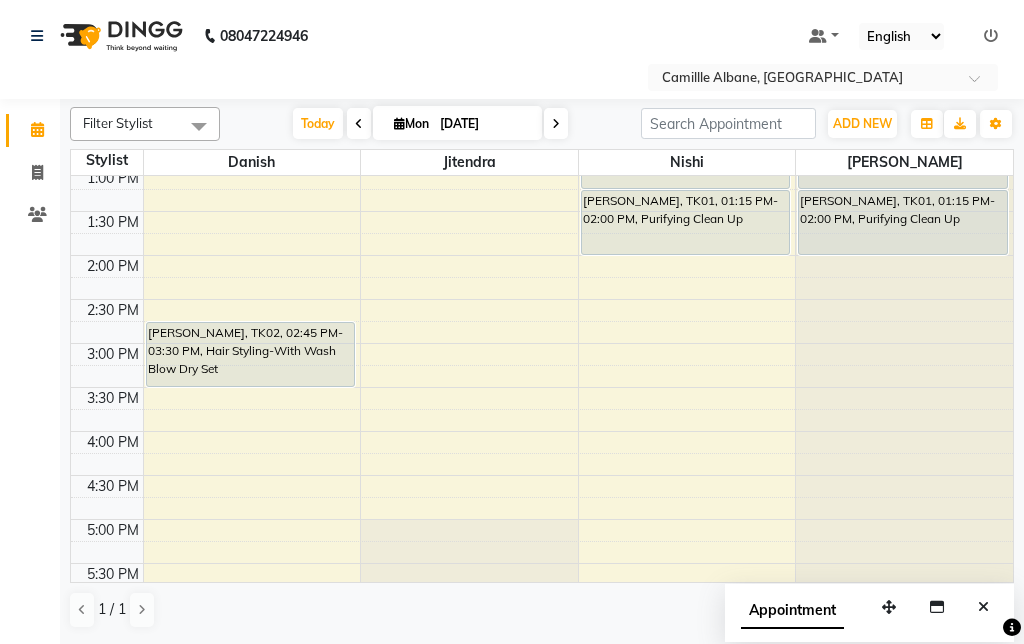 click on "4:00 PM" at bounding box center [113, 442] 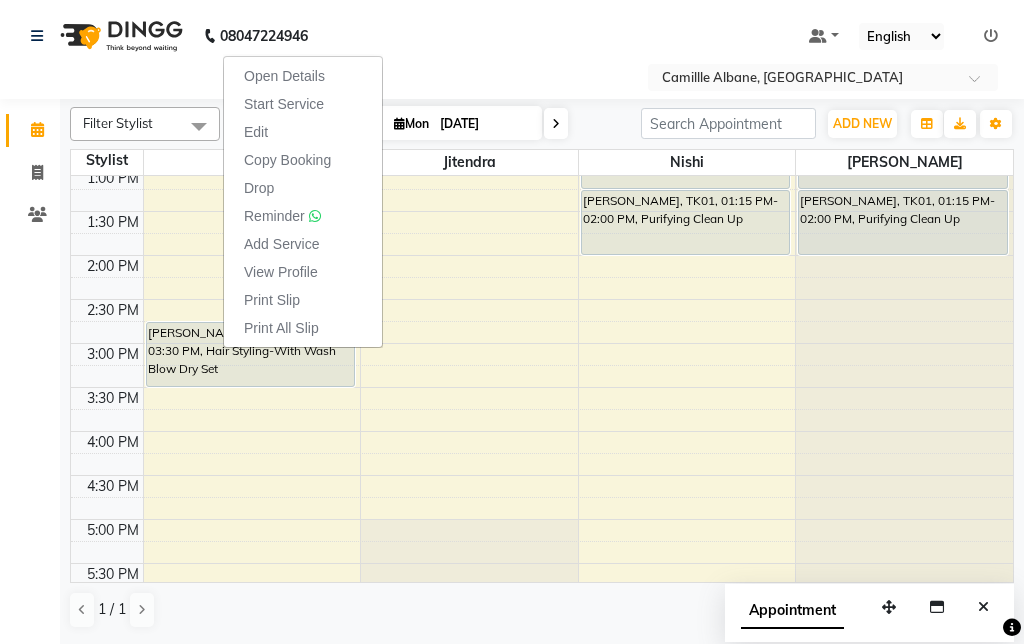 click on "Edit" at bounding box center (303, 132) 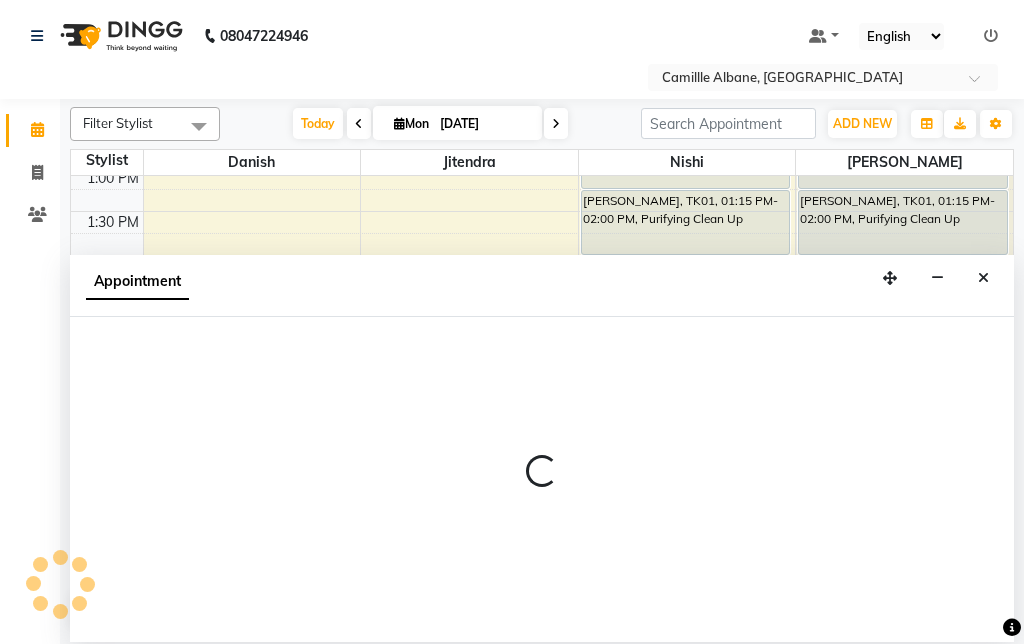 select on "tentative" 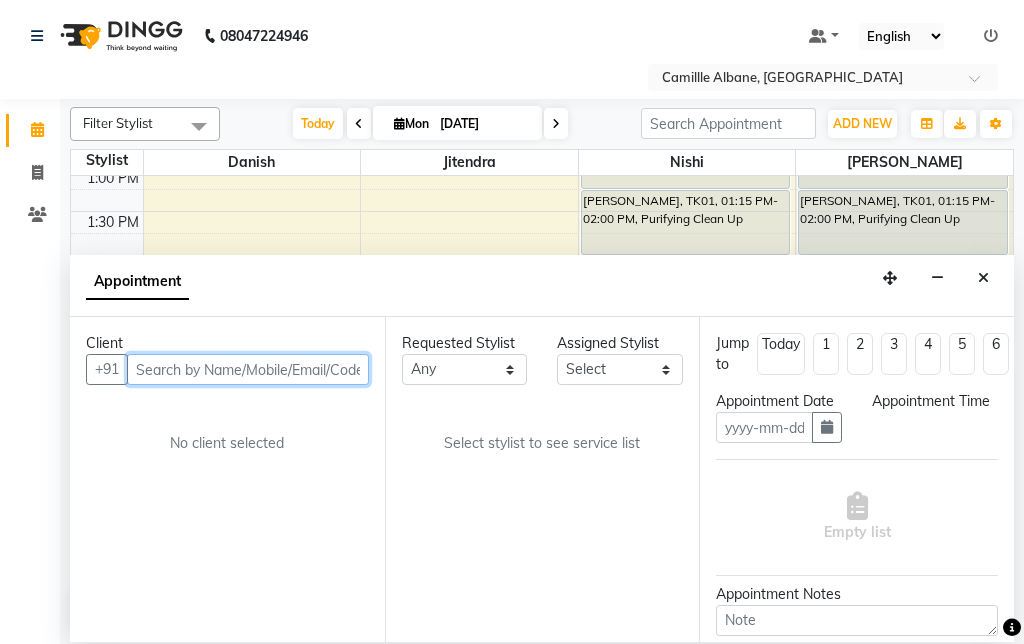 type on "[DATE]" 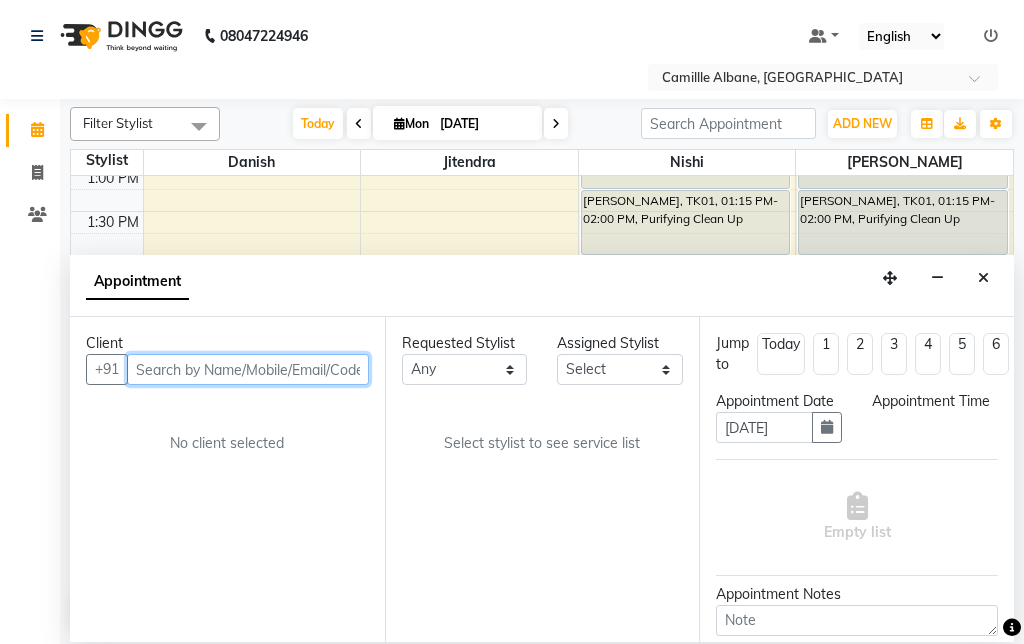 scroll, scrollTop: 0, scrollLeft: 0, axis: both 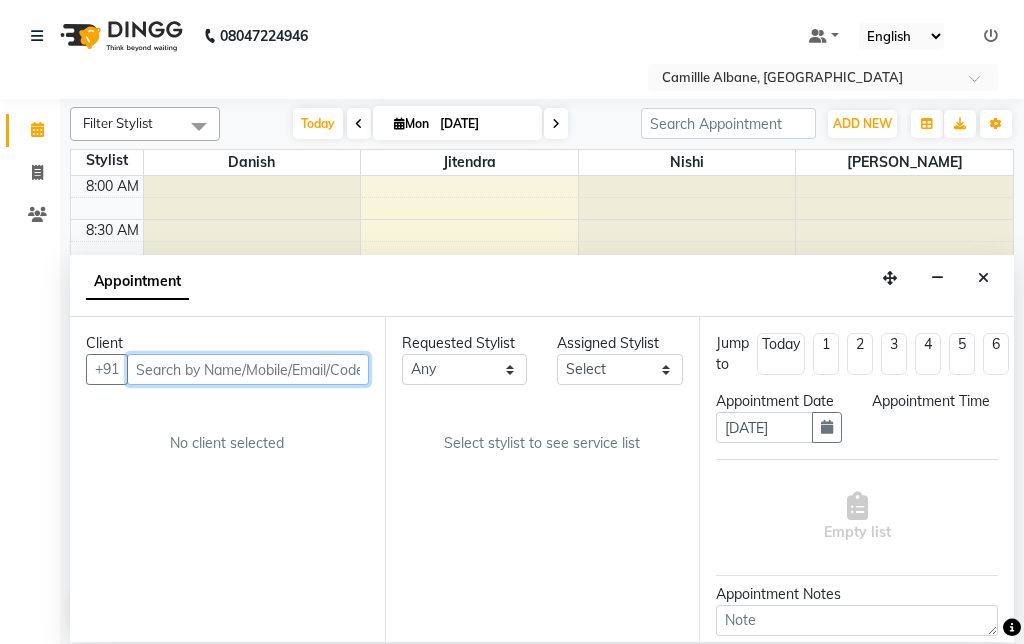 select on "885" 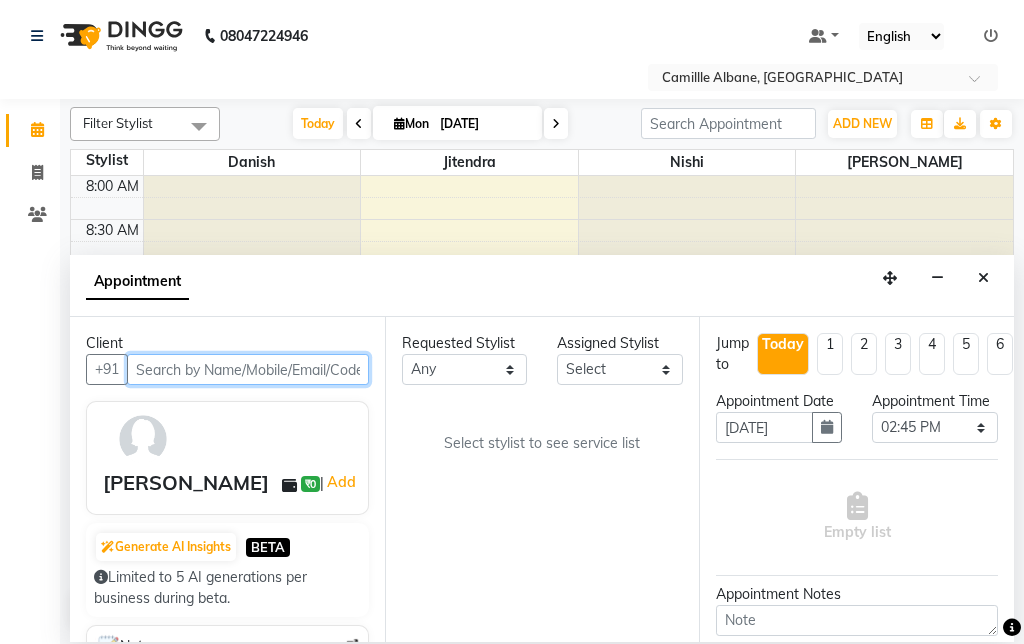 select on "57806" 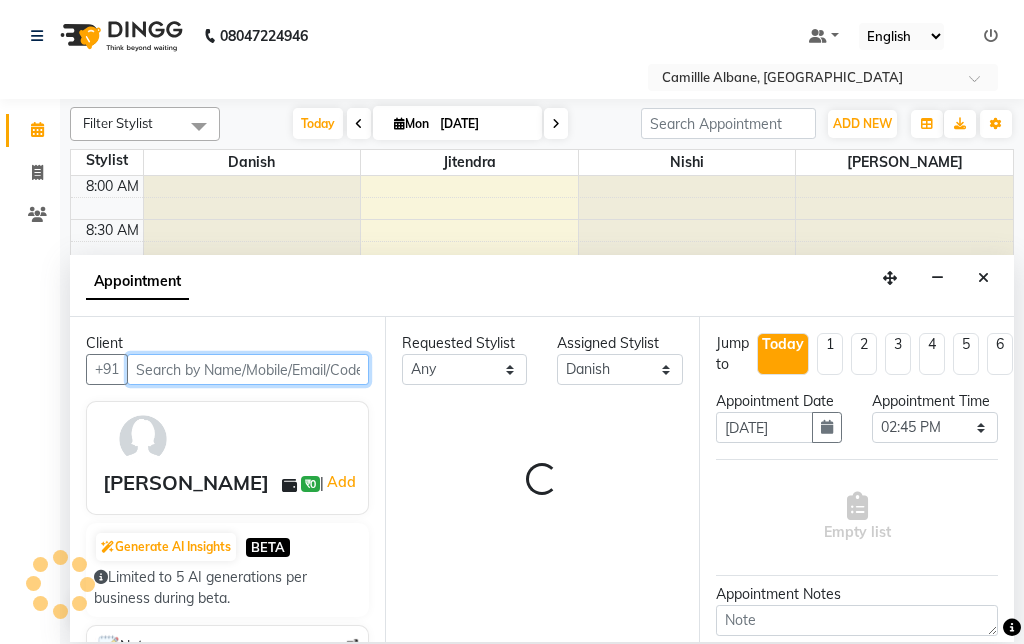 select on "3512" 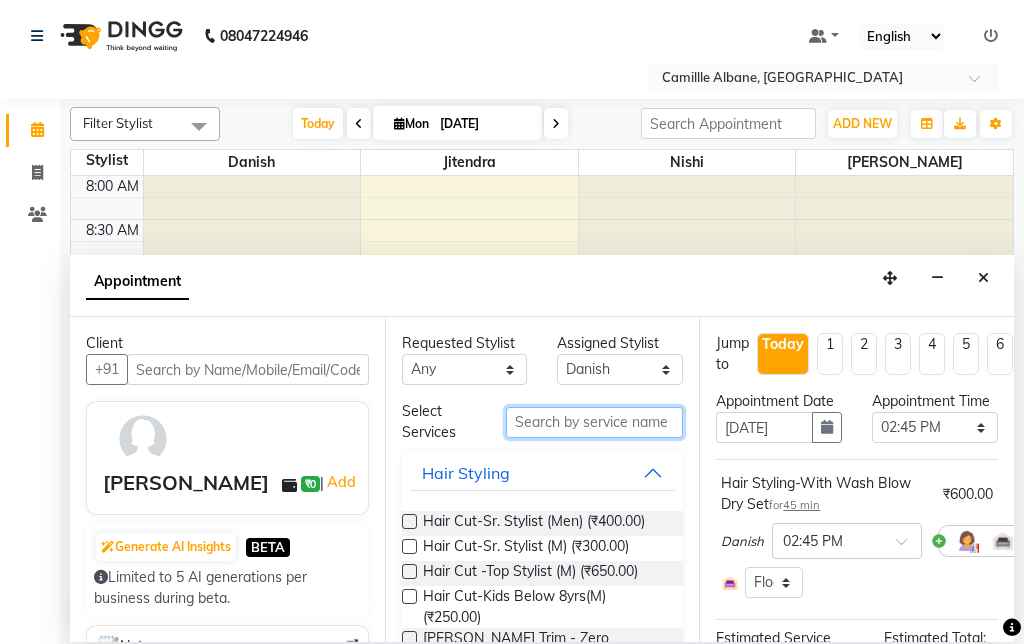 click at bounding box center [595, 422] 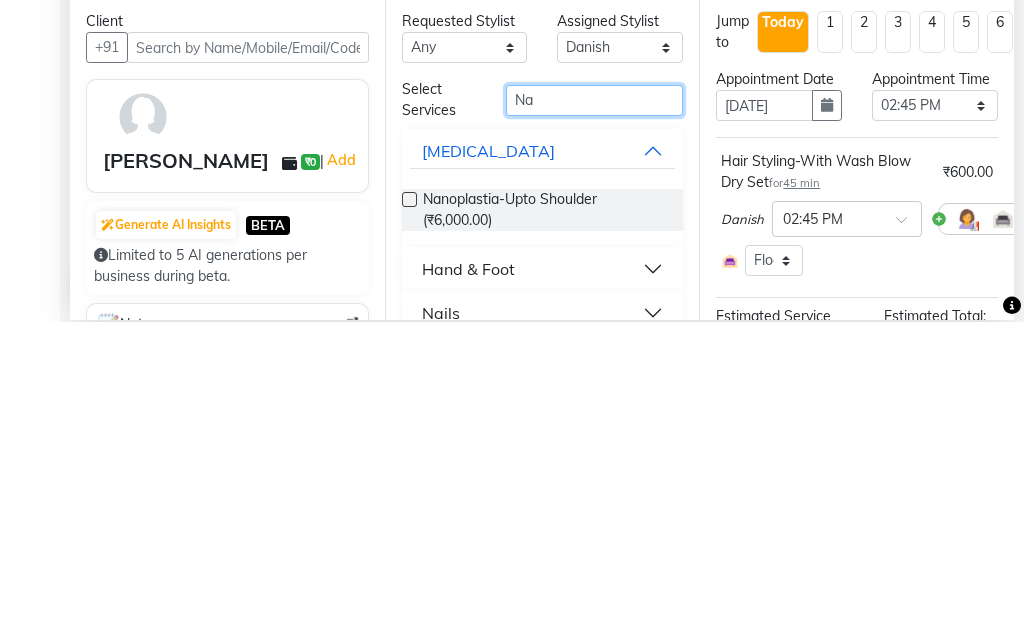 type on "N" 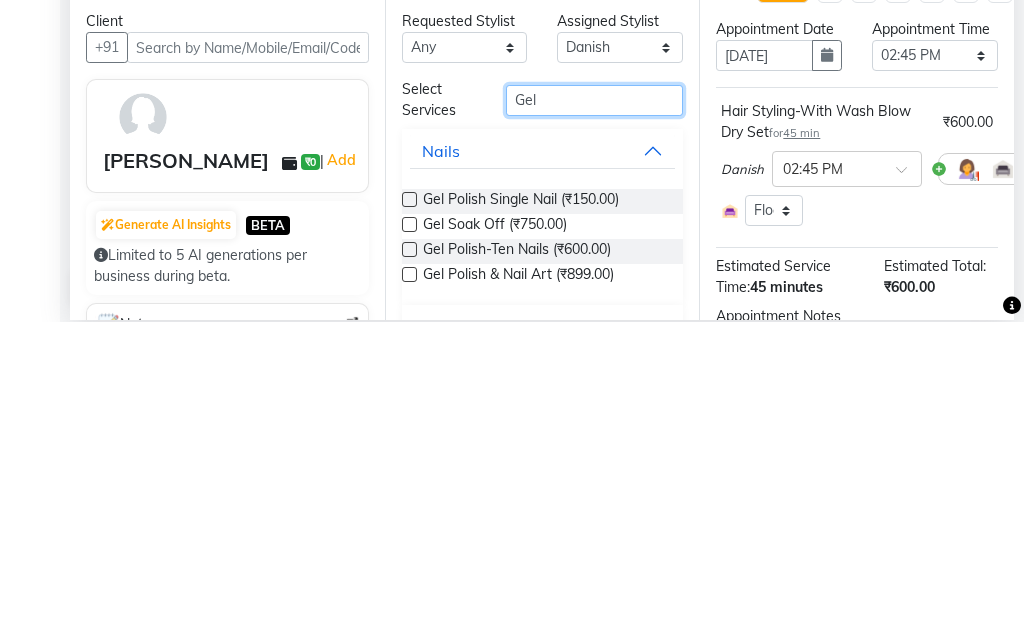 scroll, scrollTop: 51, scrollLeft: 0, axis: vertical 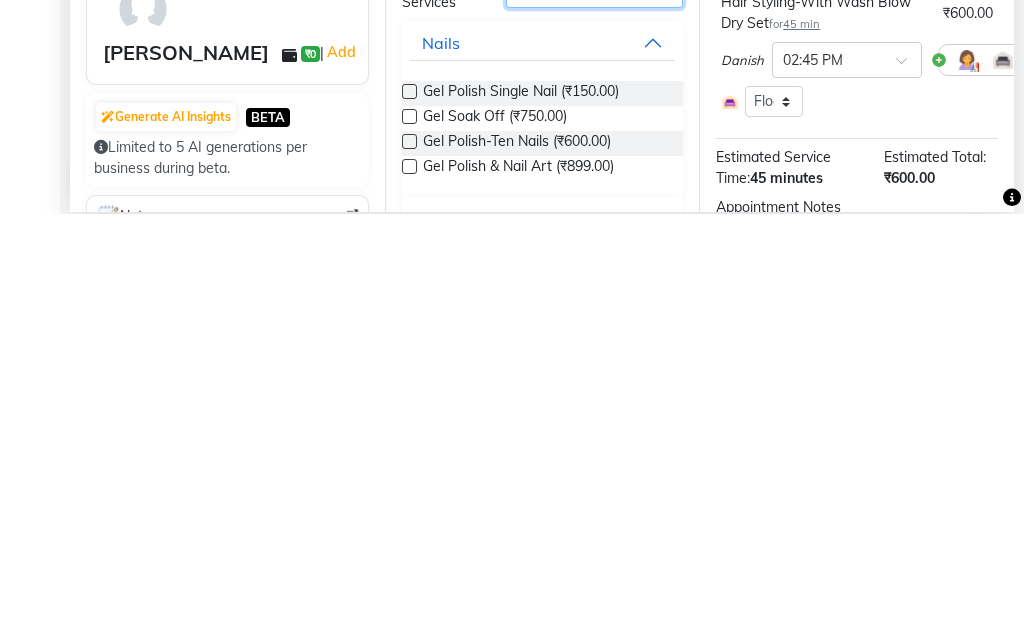 type on "Gel" 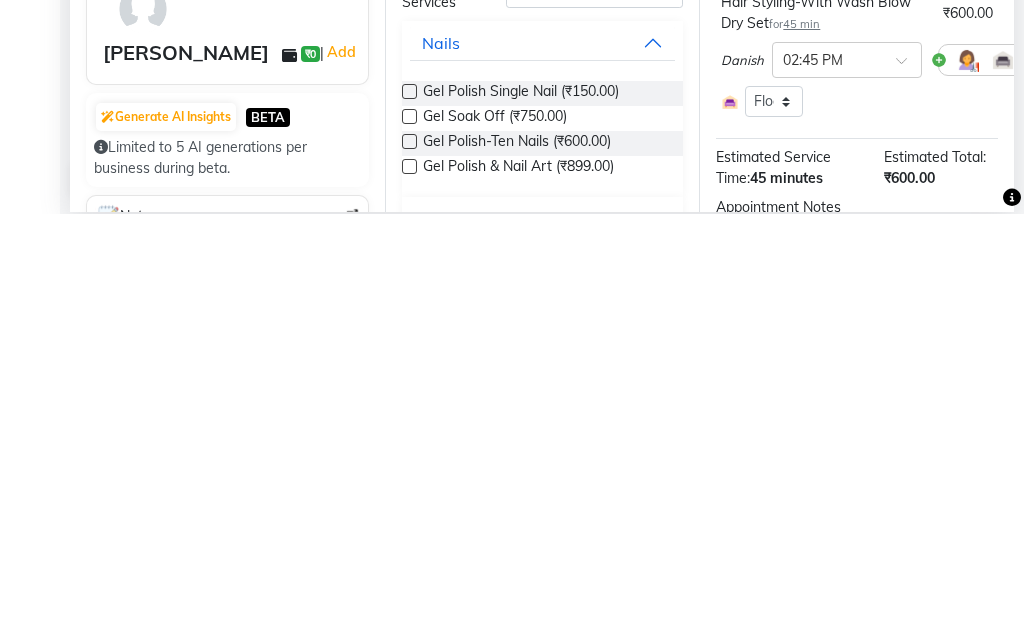 click at bounding box center [409, 571] 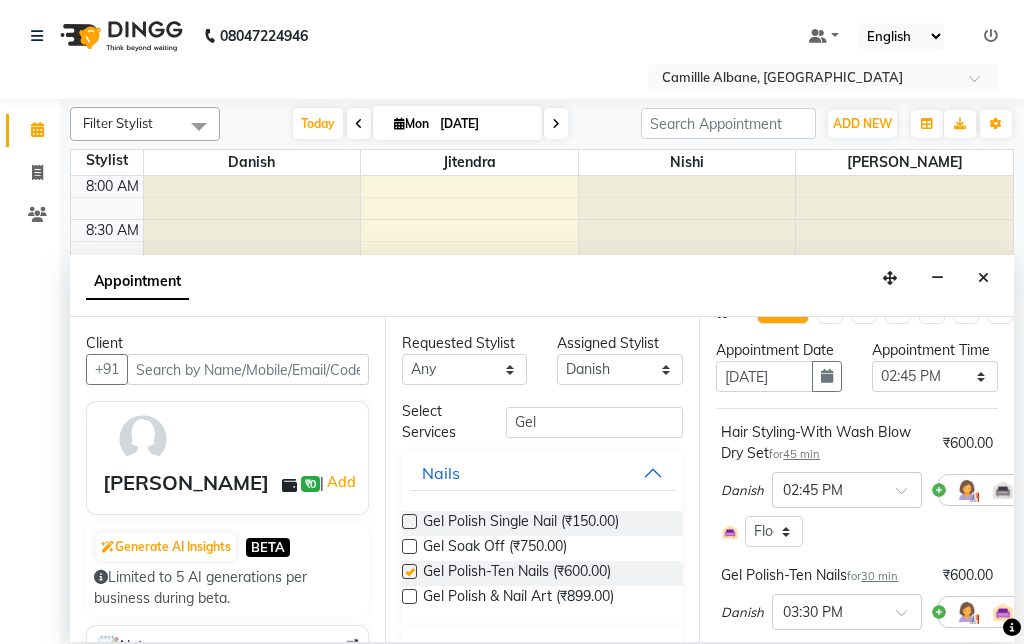 checkbox on "false" 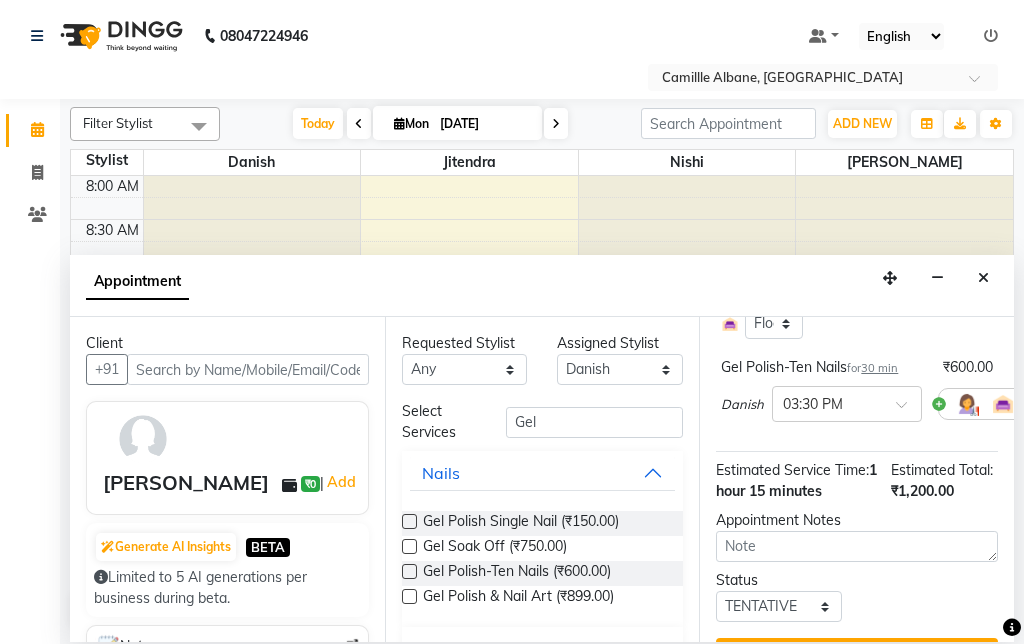 scroll, scrollTop: 258, scrollLeft: 0, axis: vertical 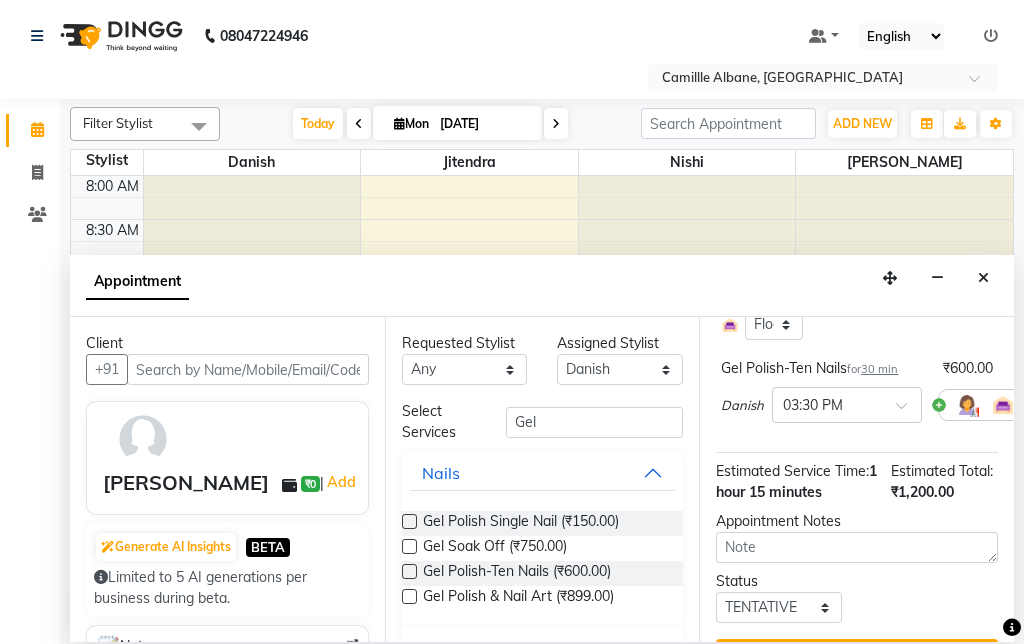 click on "Update" at bounding box center (857, 657) 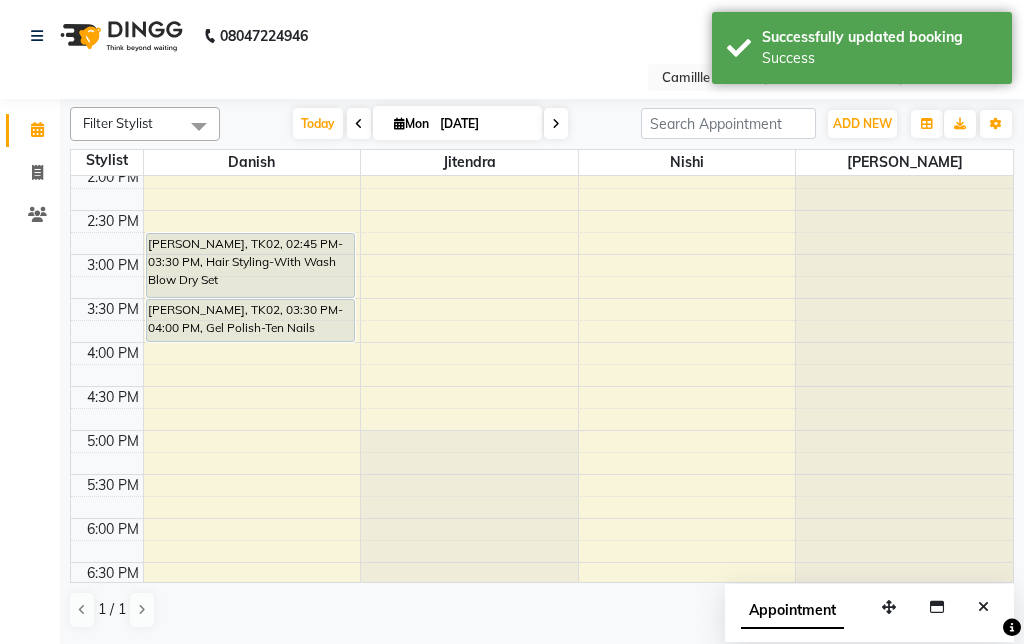 scroll, scrollTop: 538, scrollLeft: 0, axis: vertical 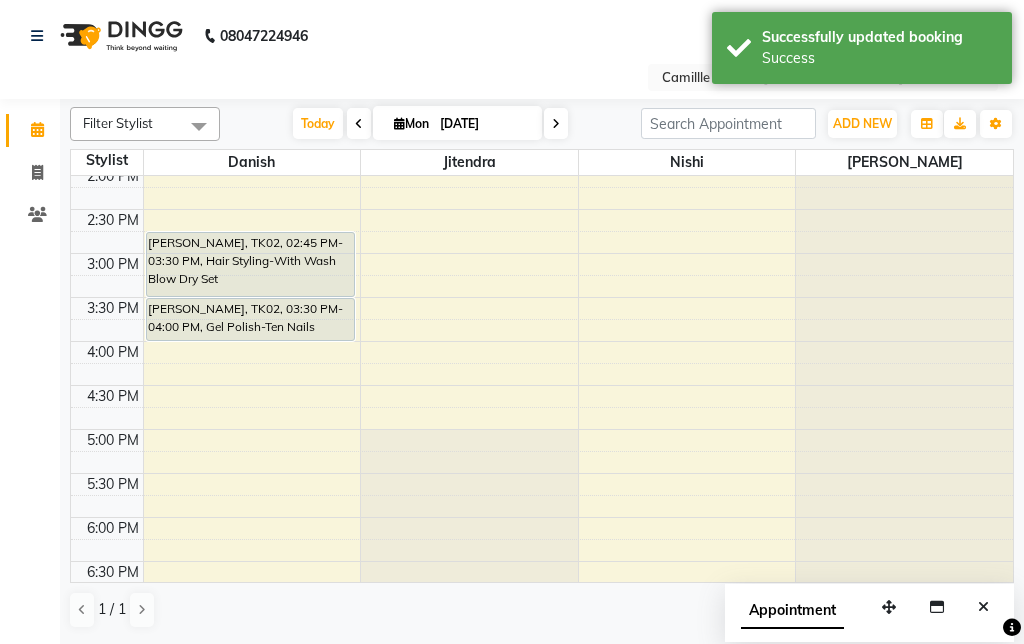 click on "[PERSON_NAME], TK02, 03:30 PM-04:00 PM, Gel Polish-Ten Nails" at bounding box center (250, 319) 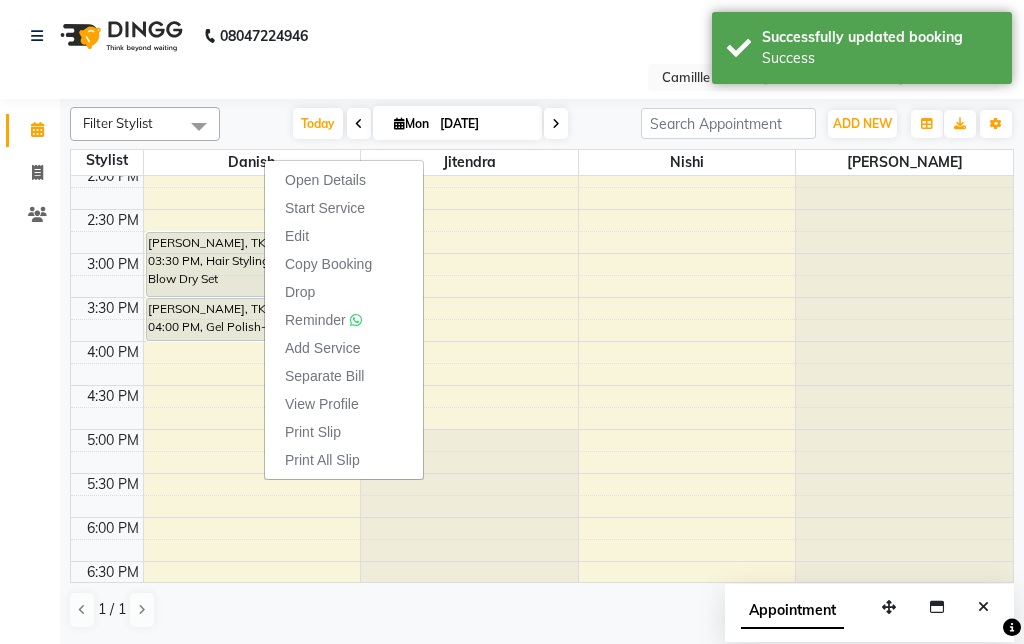 click on "Edit" at bounding box center [344, 236] 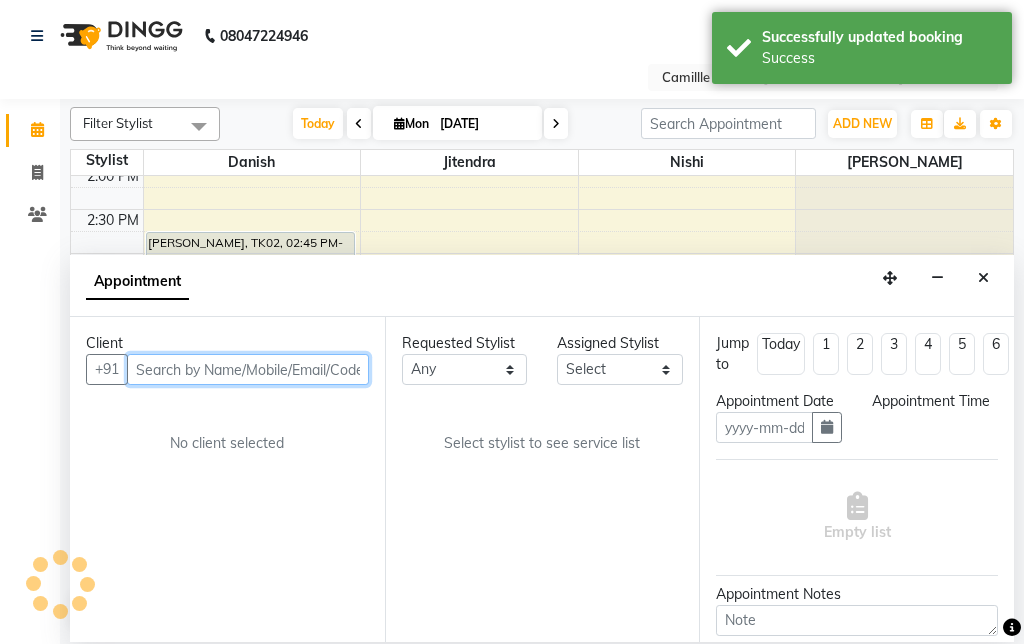 type on "[DATE]" 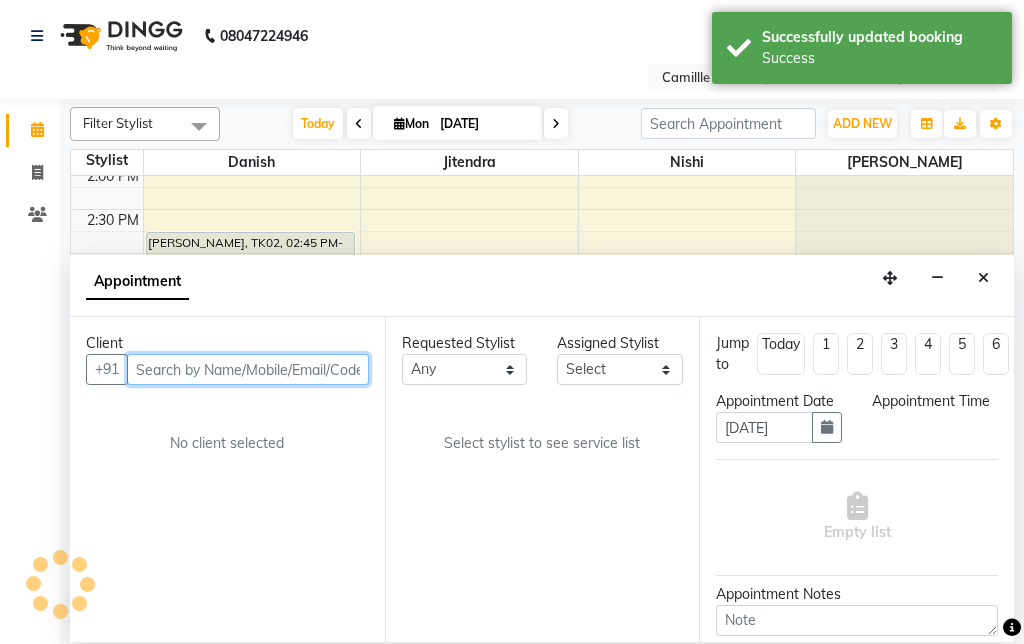 scroll, scrollTop: 0, scrollLeft: 0, axis: both 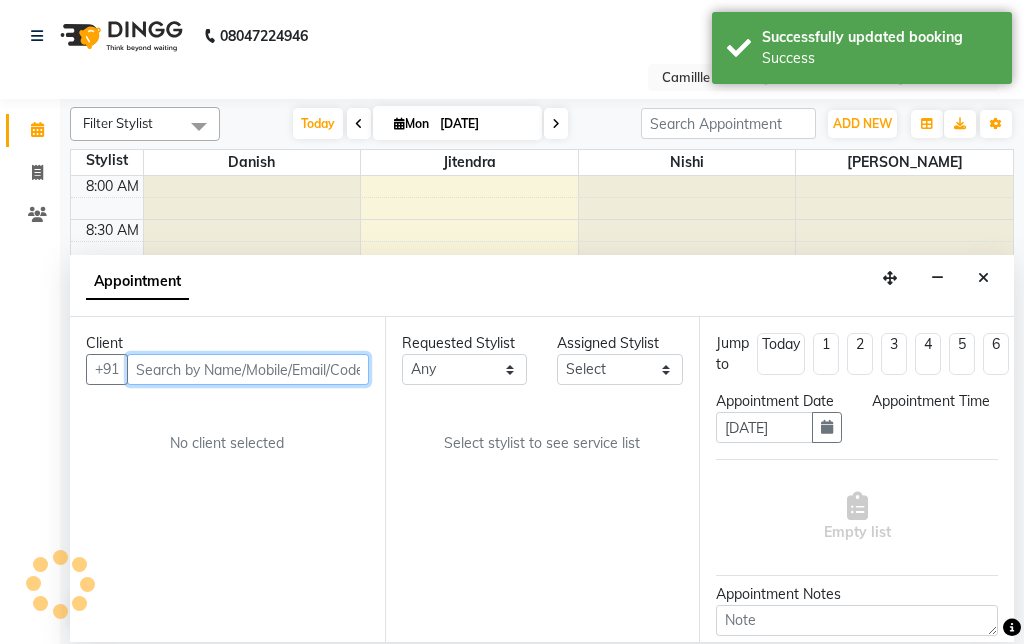 select on "885" 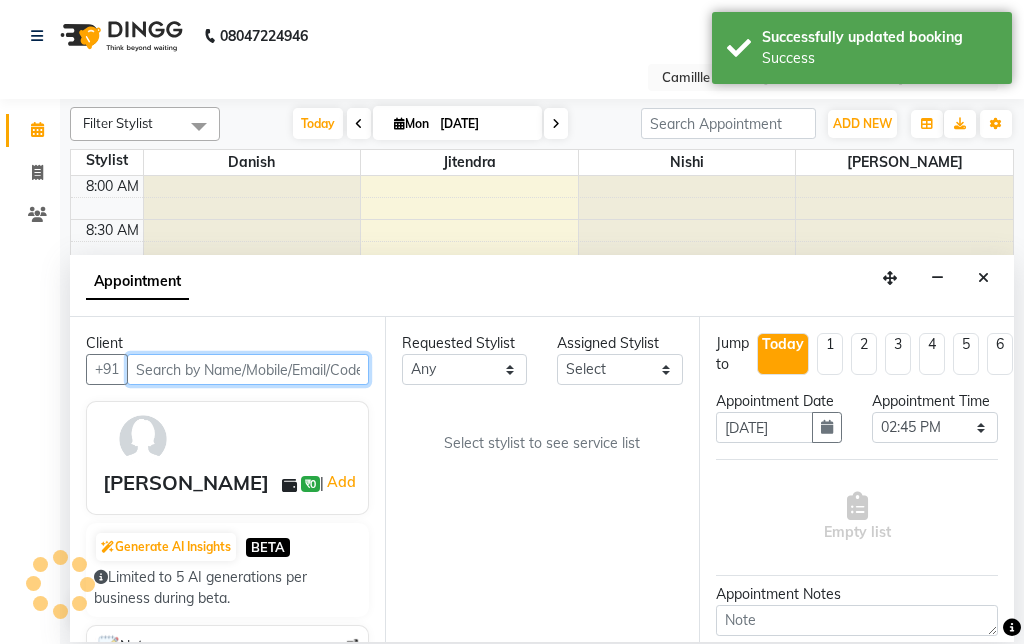 select on "57806" 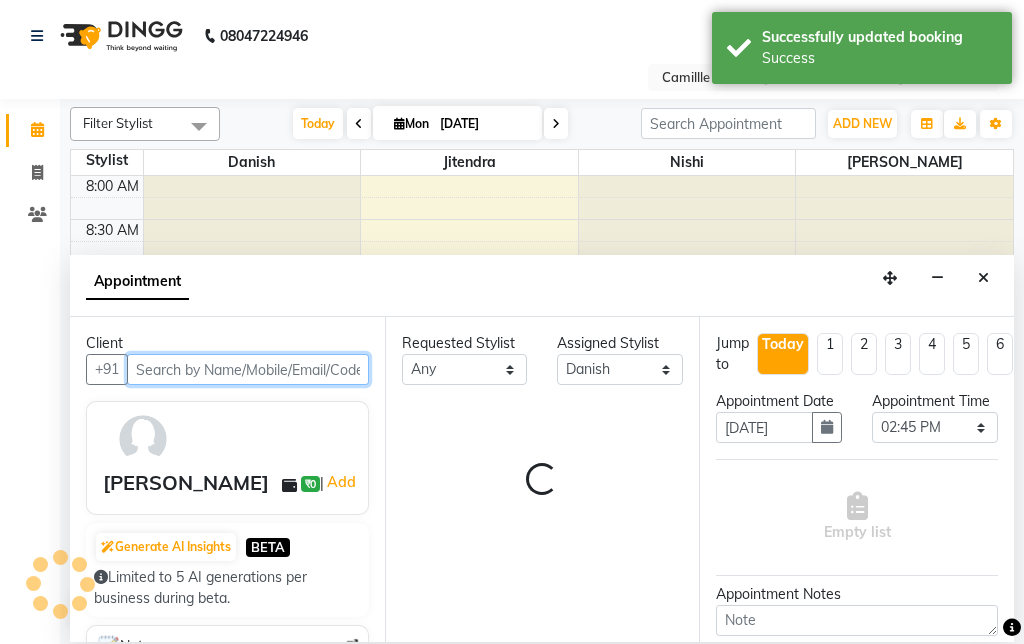 select on "3512" 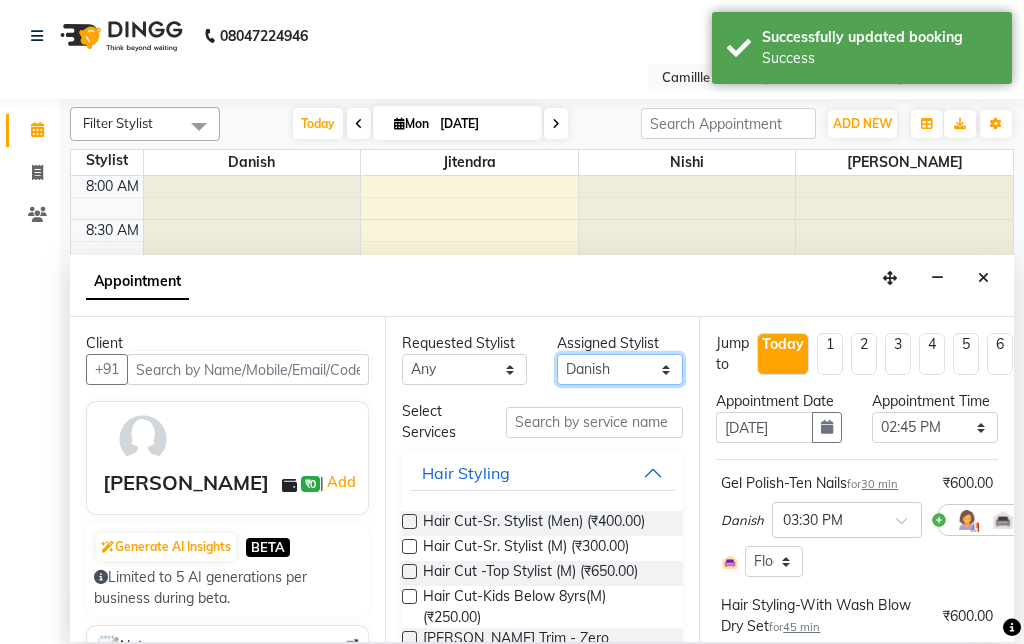 click on "Select Danish [PERSON_NAME] [PERSON_NAME]" at bounding box center (620, 369) 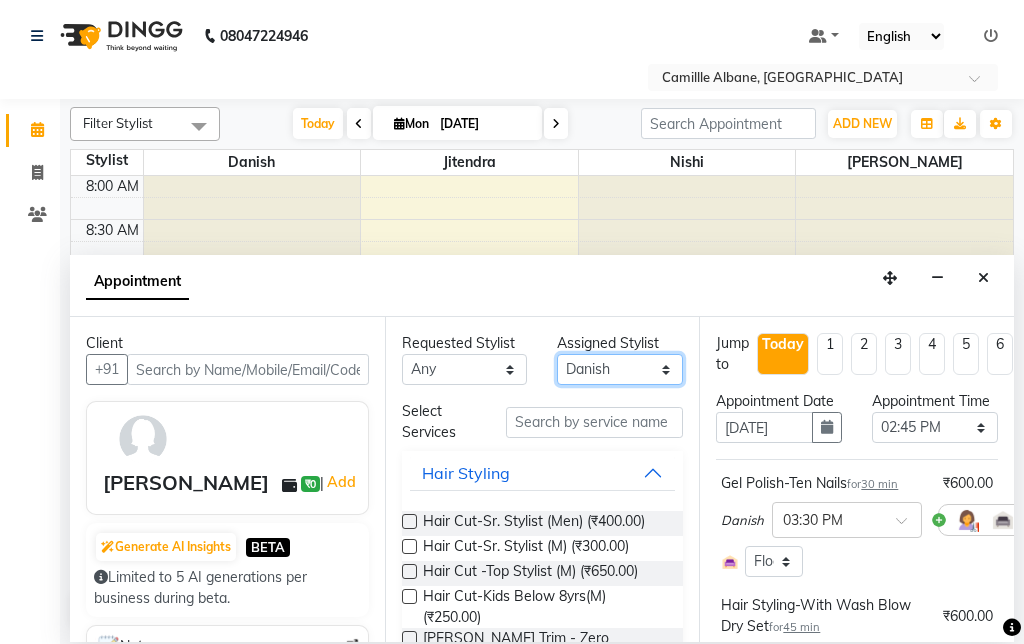 select on "57814" 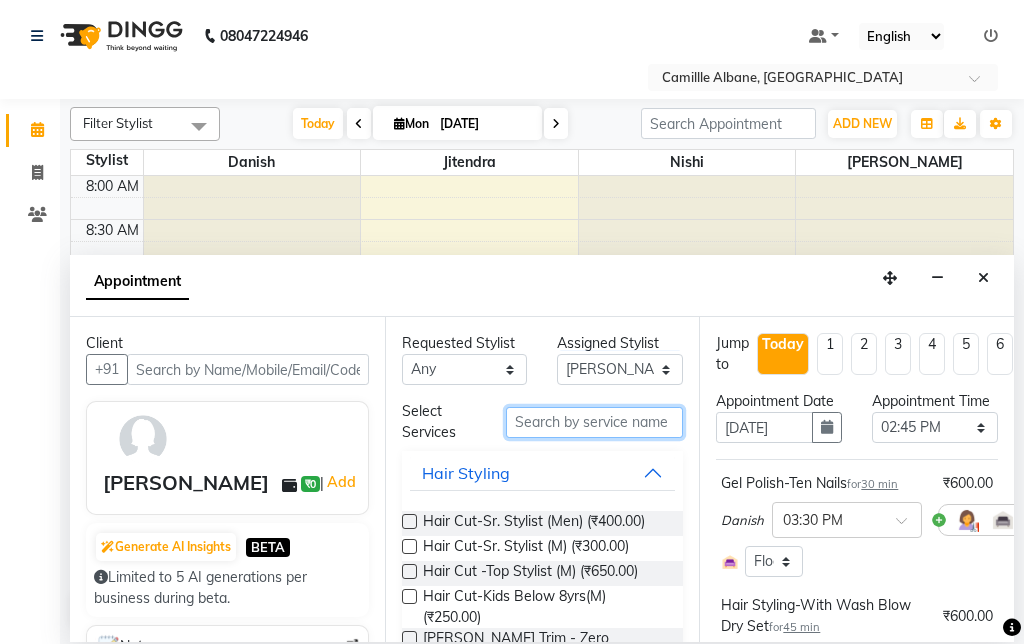 click at bounding box center [595, 422] 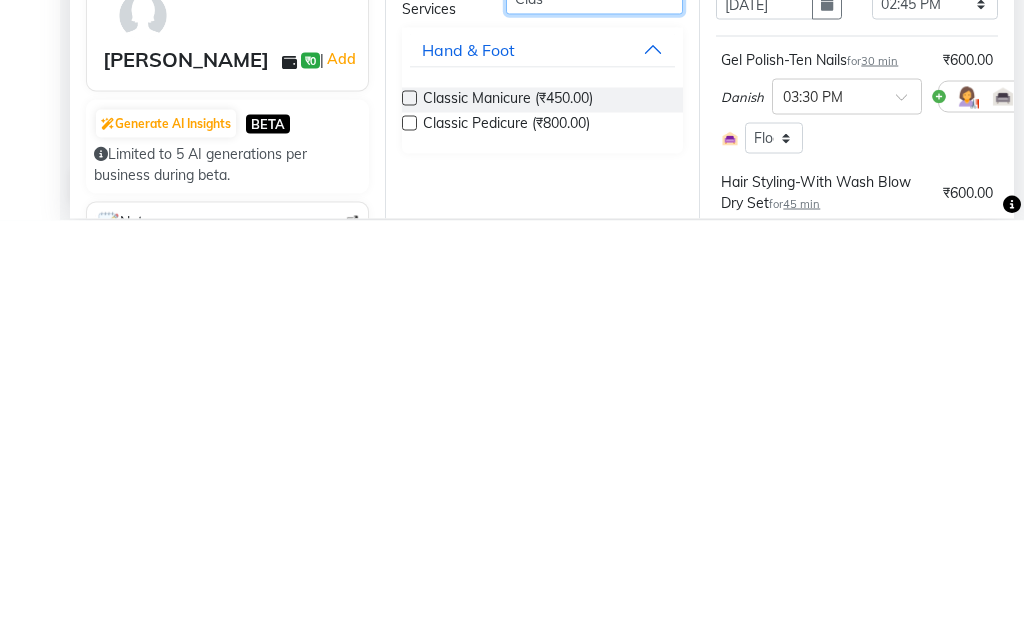 type on "Clas" 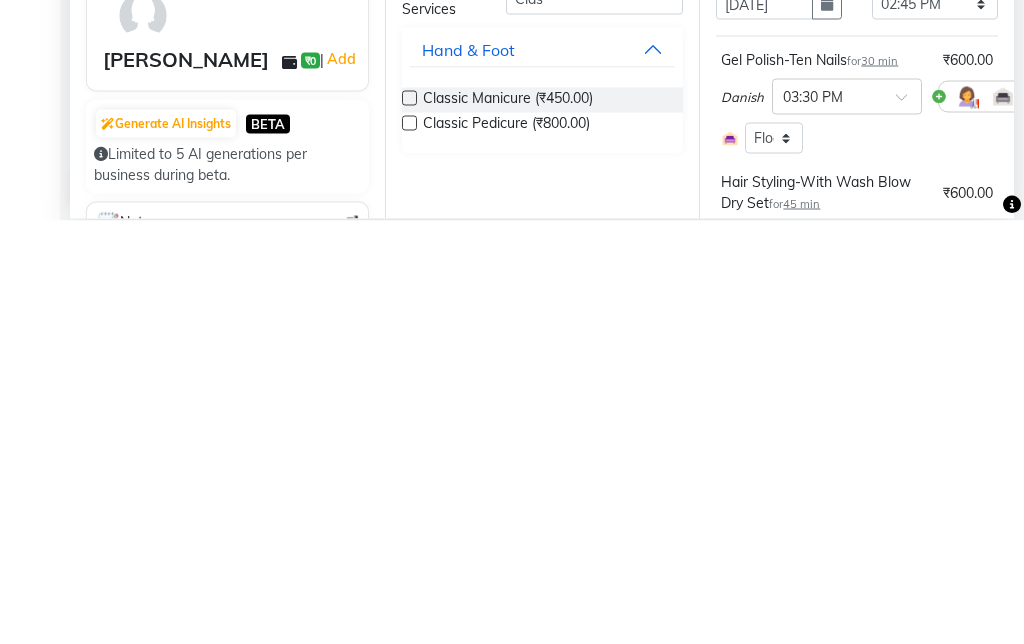 click at bounding box center [409, 546] 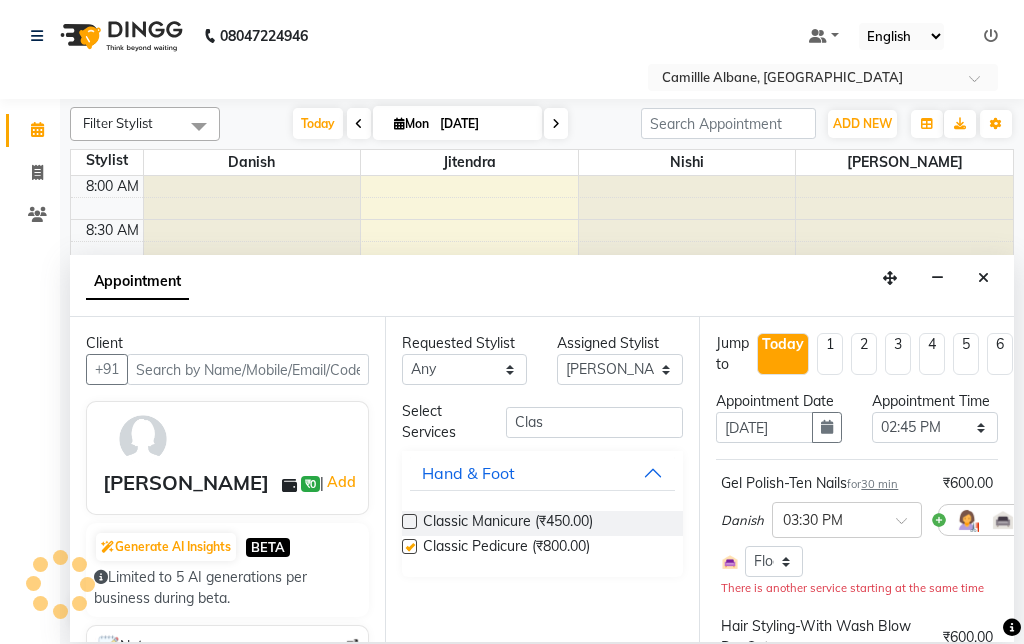 checkbox on "false" 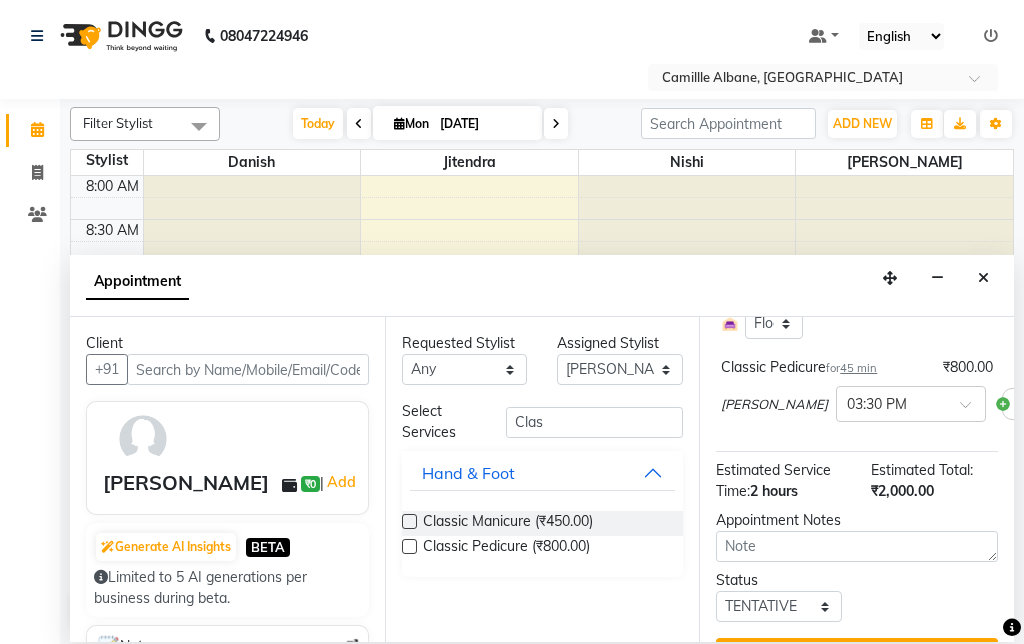 scroll, scrollTop: 401, scrollLeft: 0, axis: vertical 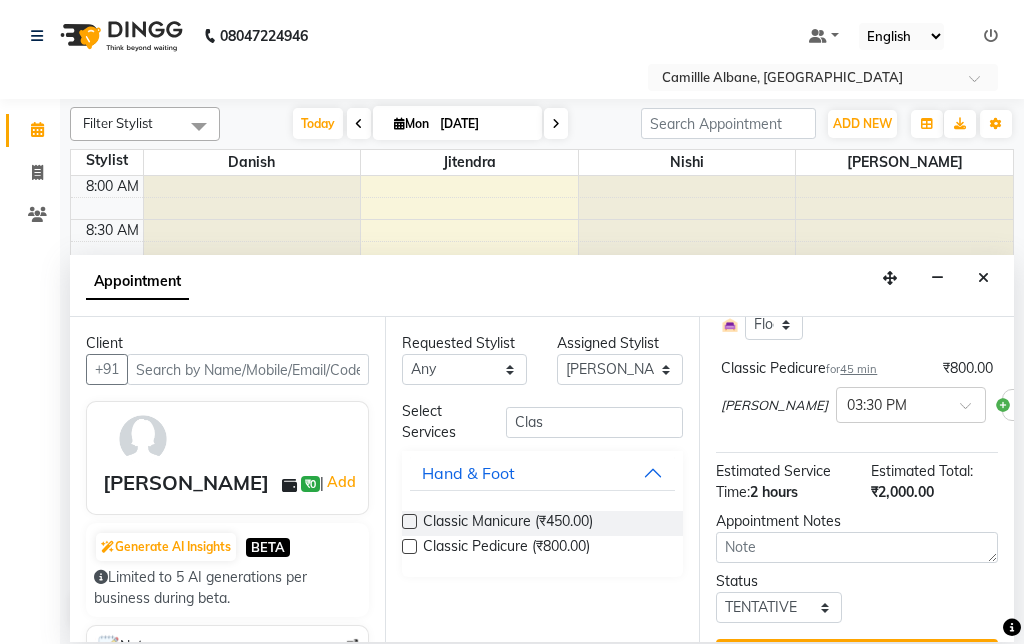 click on "Update" at bounding box center [857, 657] 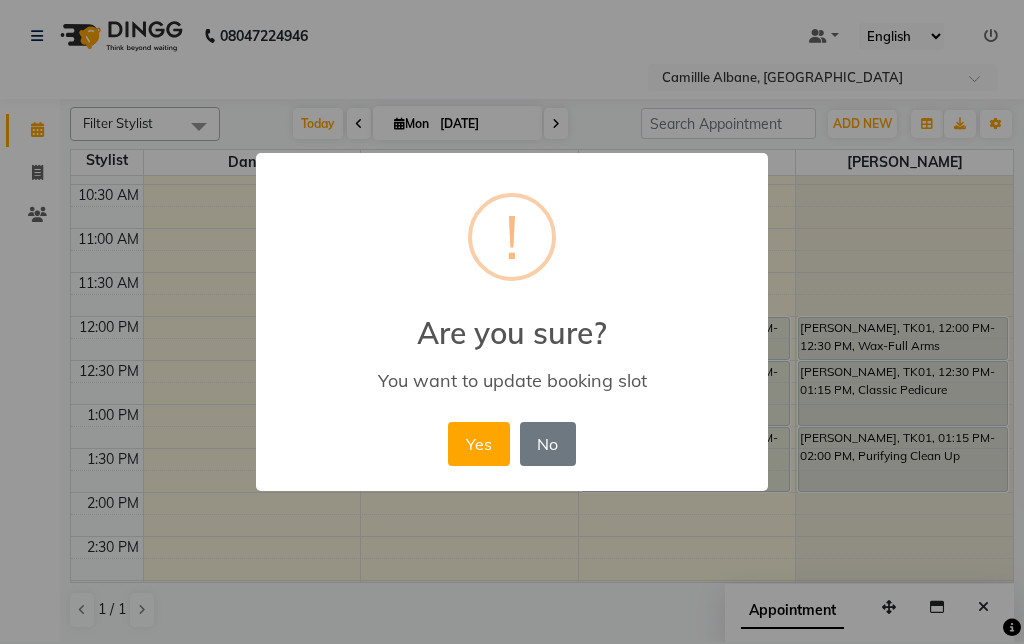 scroll, scrollTop: 211, scrollLeft: 0, axis: vertical 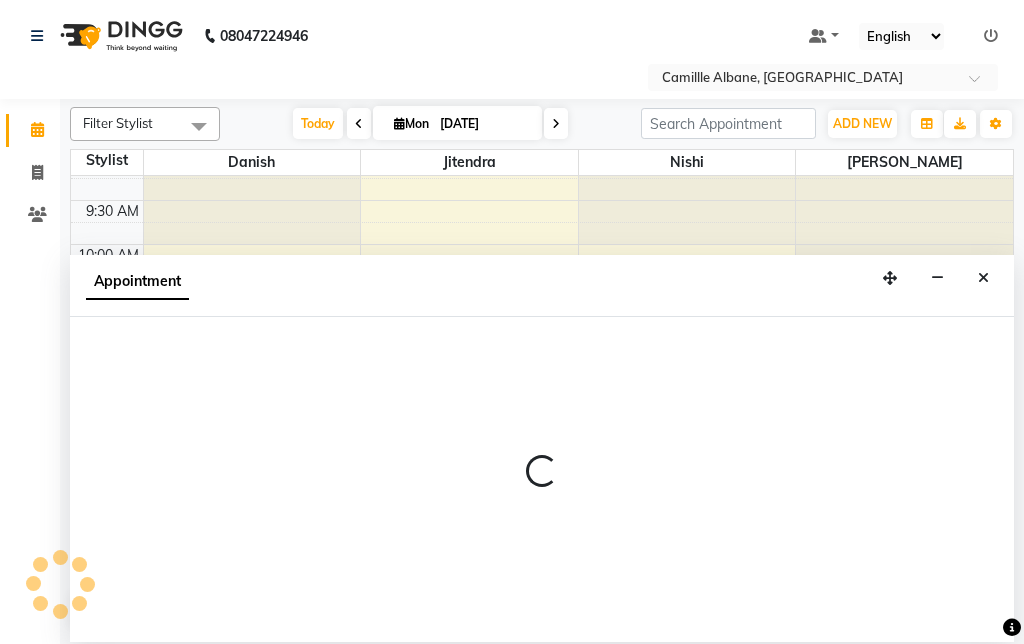select on "57806" 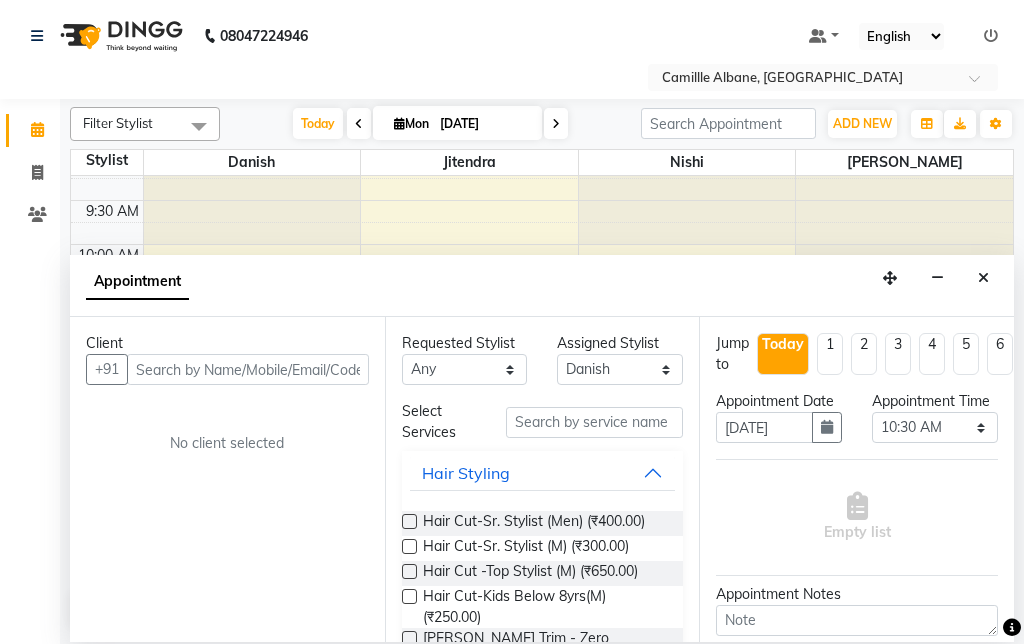 click at bounding box center (983, 278) 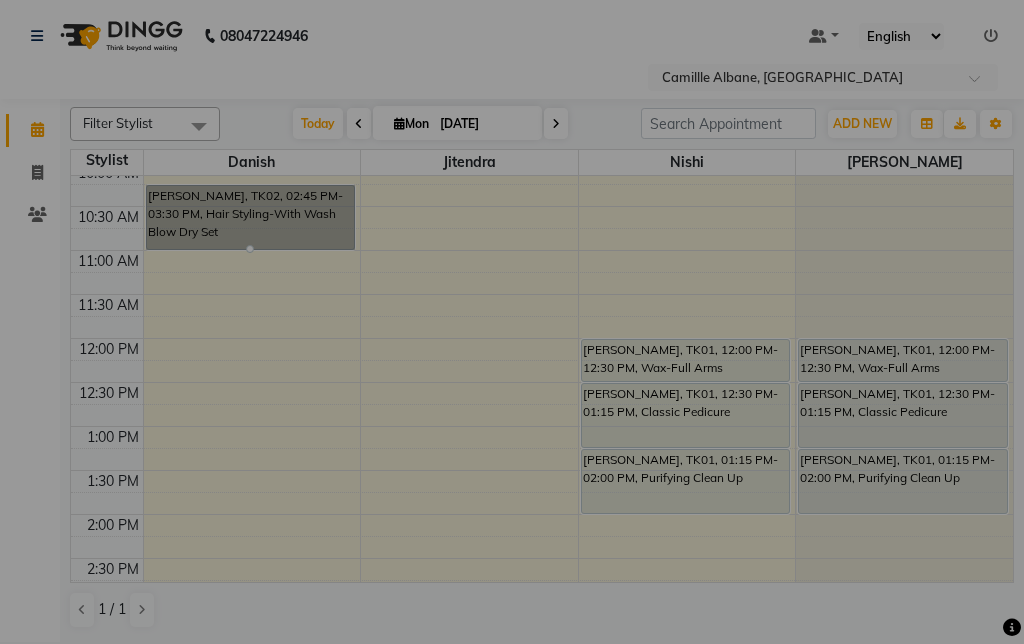 scroll, scrollTop: 186, scrollLeft: 0, axis: vertical 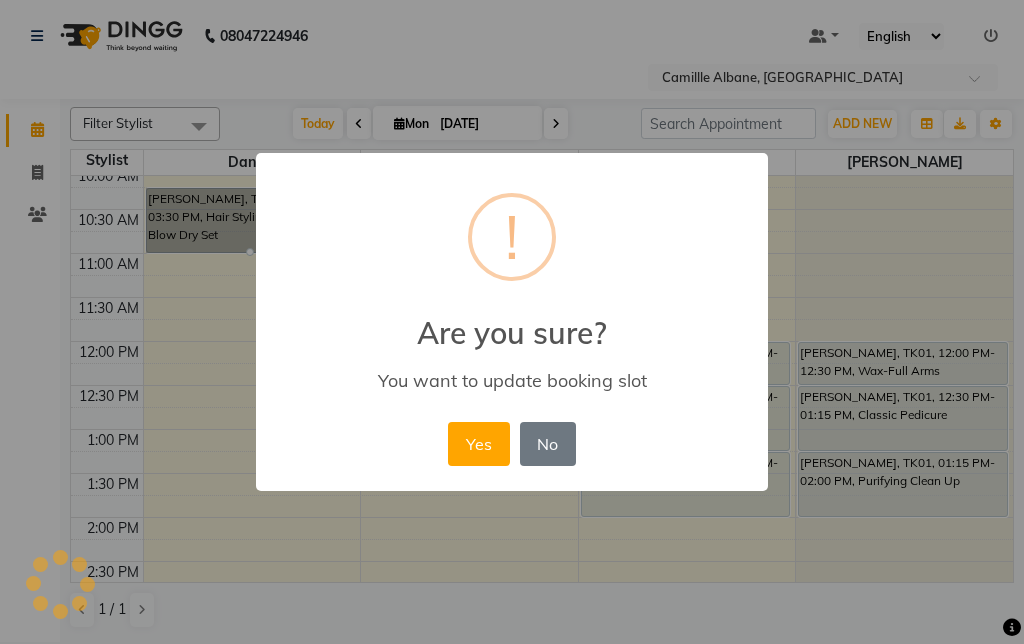 click on "Yes" at bounding box center [478, 444] 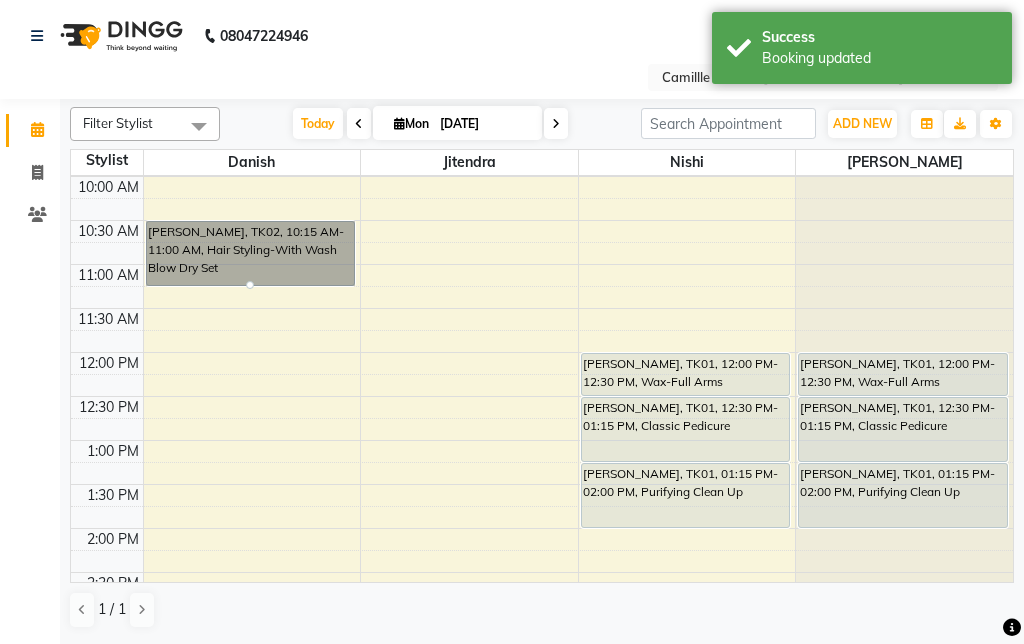 scroll, scrollTop: 174, scrollLeft: 0, axis: vertical 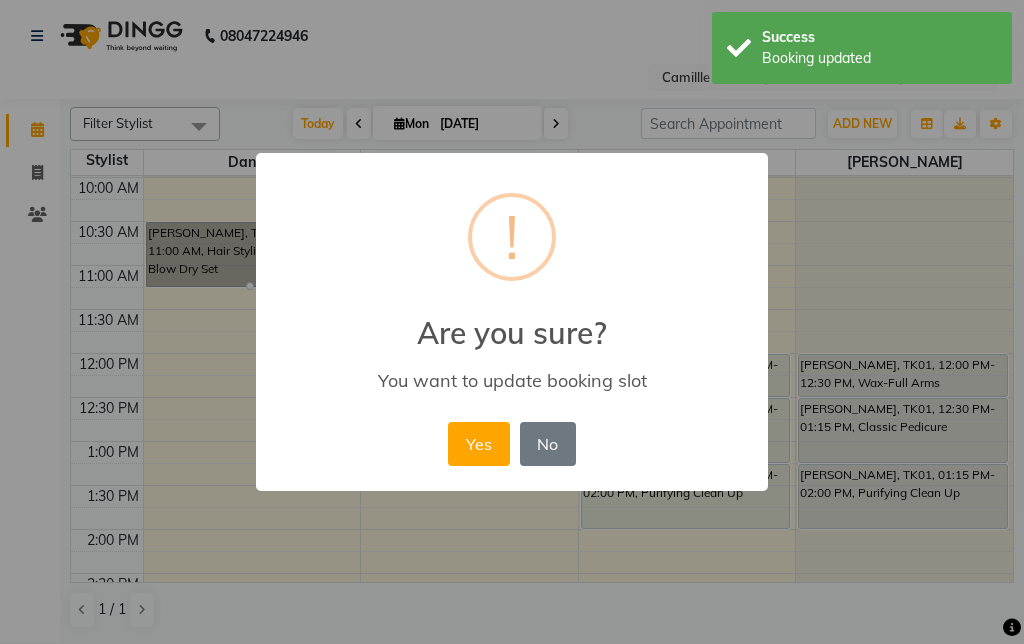 click on "Yes" at bounding box center [478, 444] 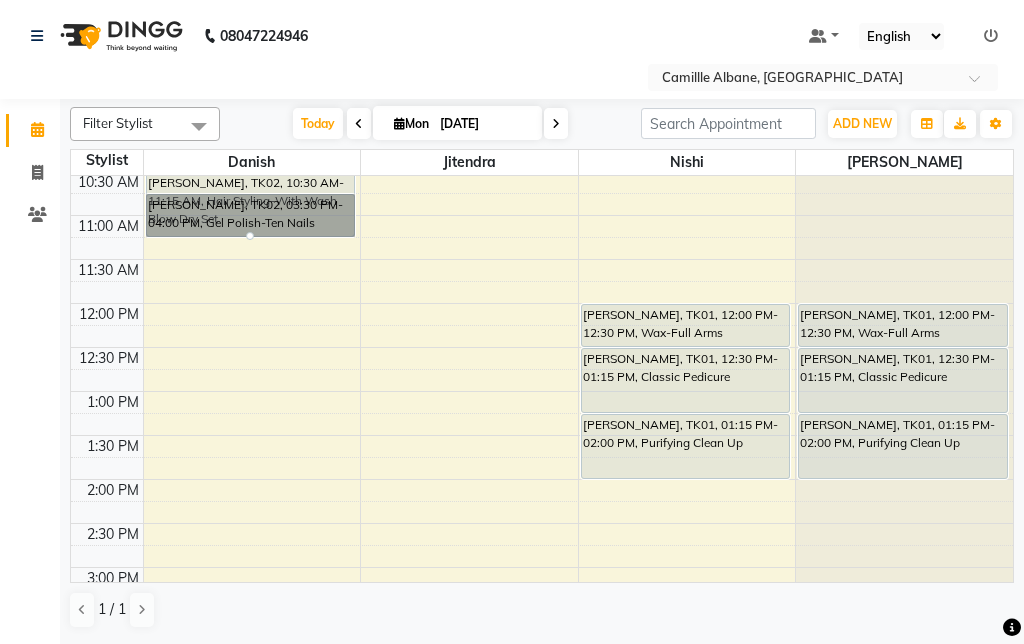 scroll, scrollTop: 223, scrollLeft: 0, axis: vertical 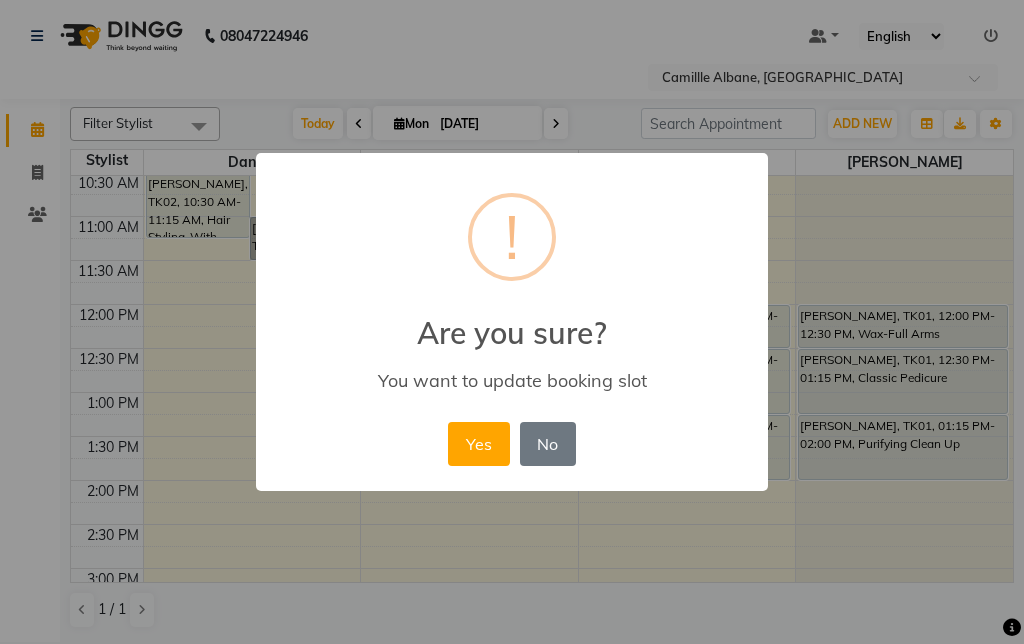 click on "Yes" at bounding box center (478, 444) 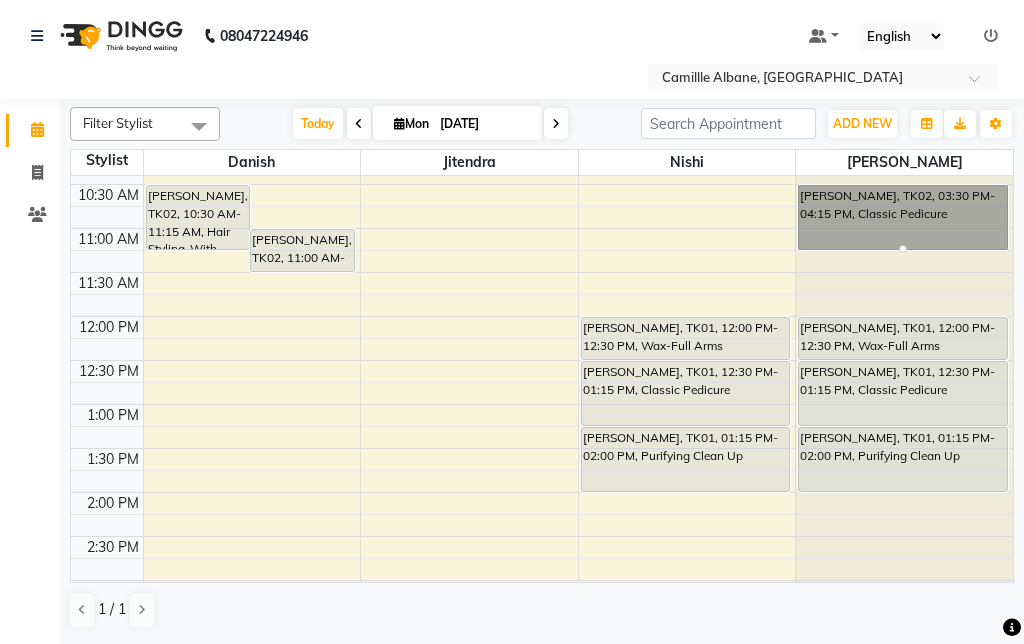 scroll, scrollTop: 210, scrollLeft: 0, axis: vertical 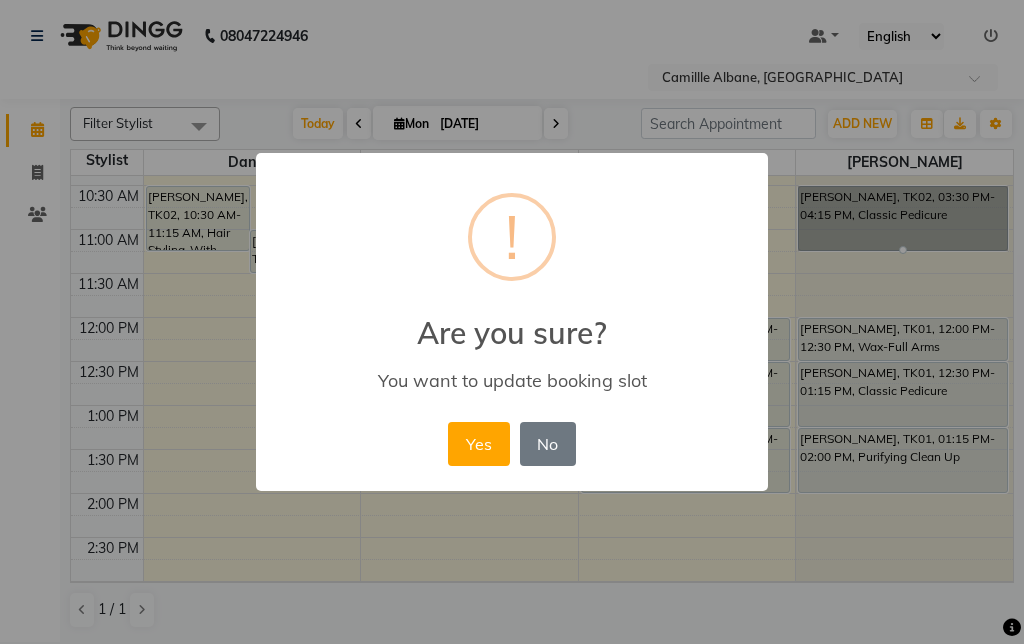click on "Yes" at bounding box center (478, 444) 